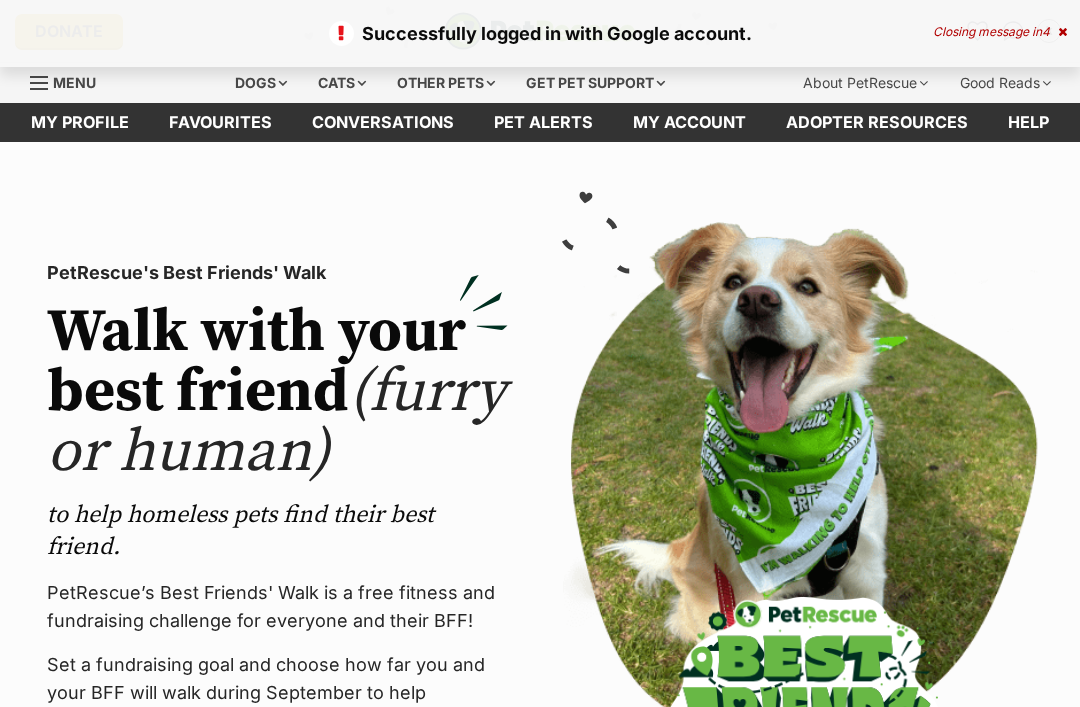 scroll, scrollTop: 0, scrollLeft: 0, axis: both 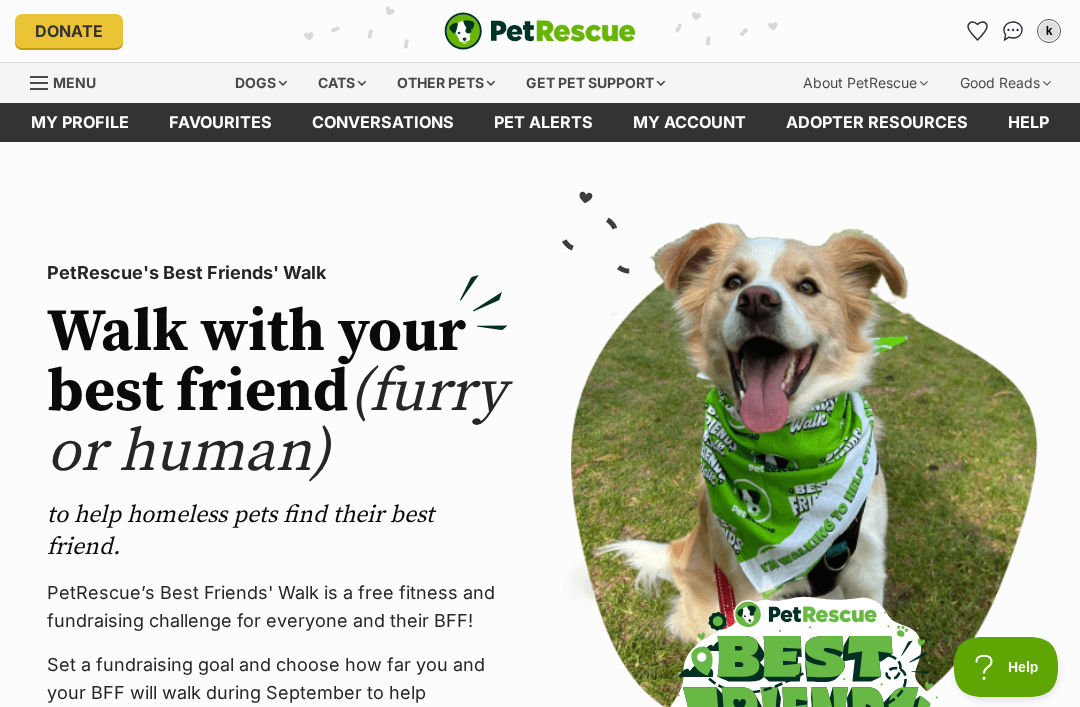 click on "k" at bounding box center (1049, 31) 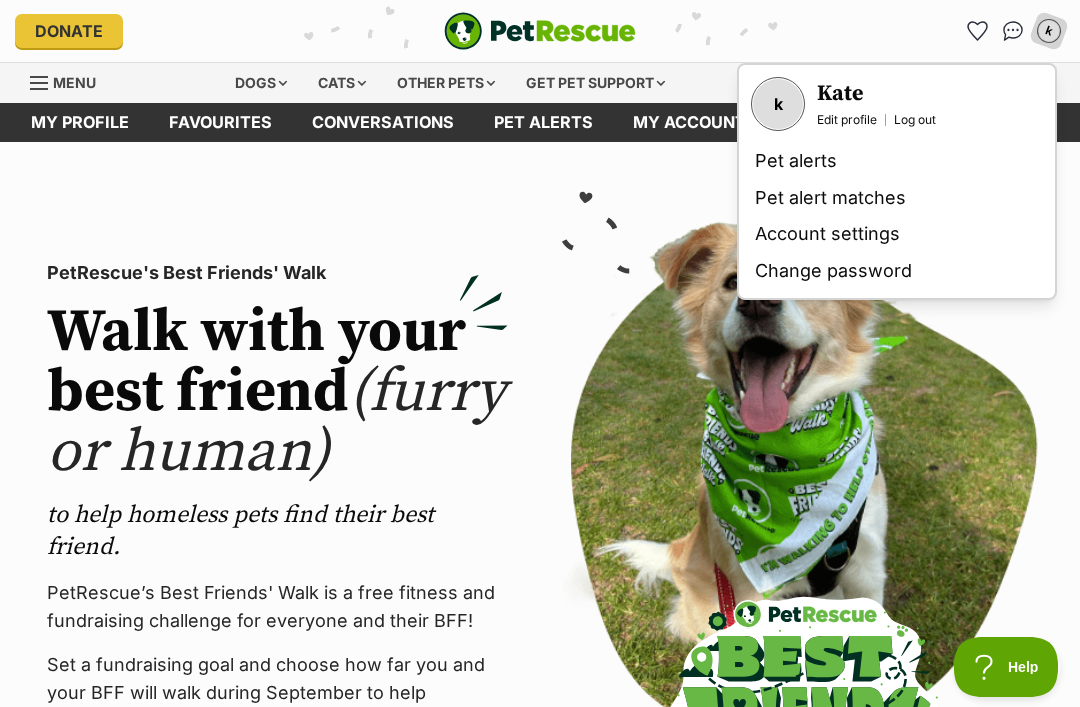 click at bounding box center (803, 533) 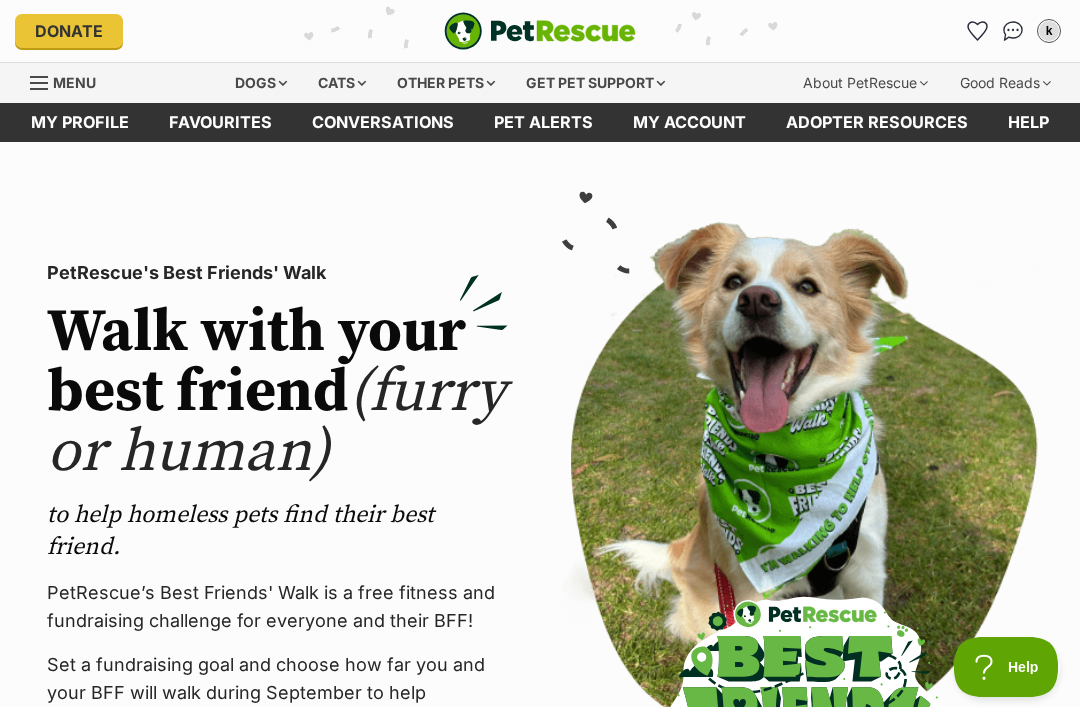 click on "Donate
PetRescue home
k
My account
k
Kate
Edit profile
Log out
Pet alerts
Pet alert matches
Account settings
Change password" at bounding box center [540, 31] 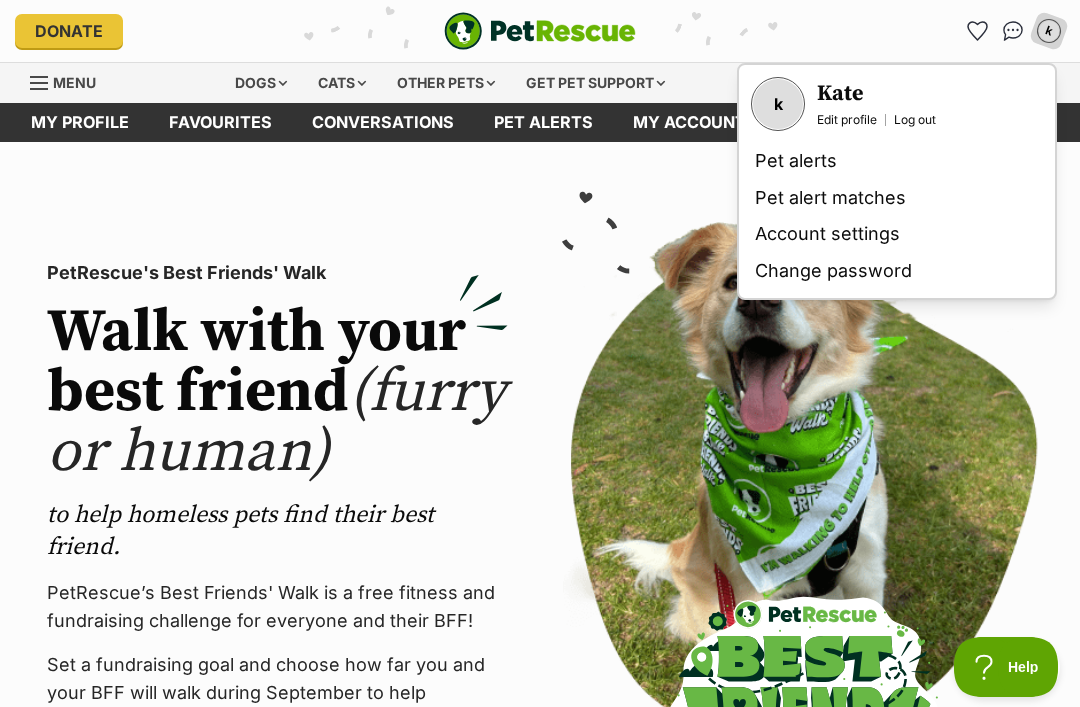 click on "Account settings" at bounding box center [897, 234] 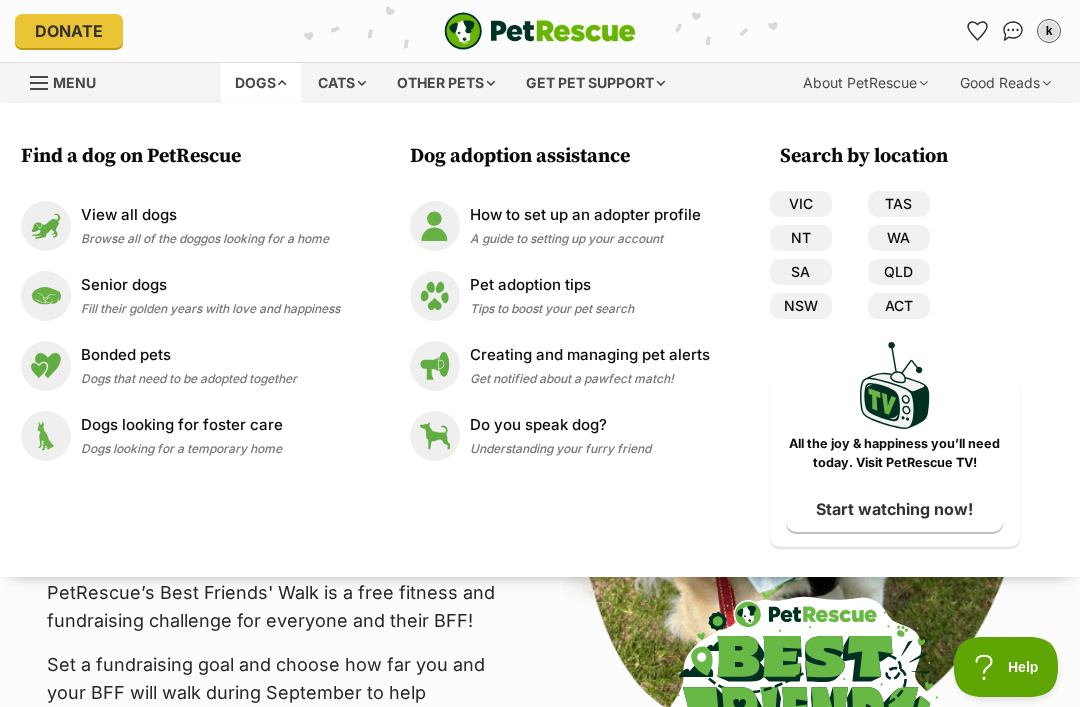 scroll, scrollTop: 0, scrollLeft: 0, axis: both 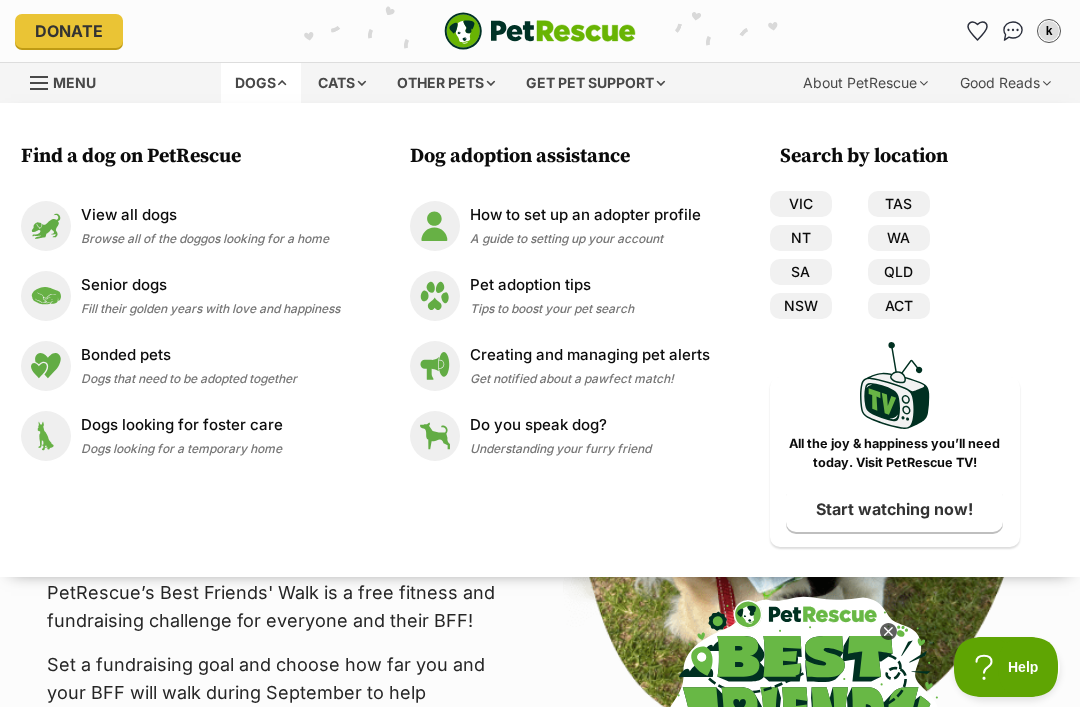 click on "Menu" at bounding box center (70, 81) 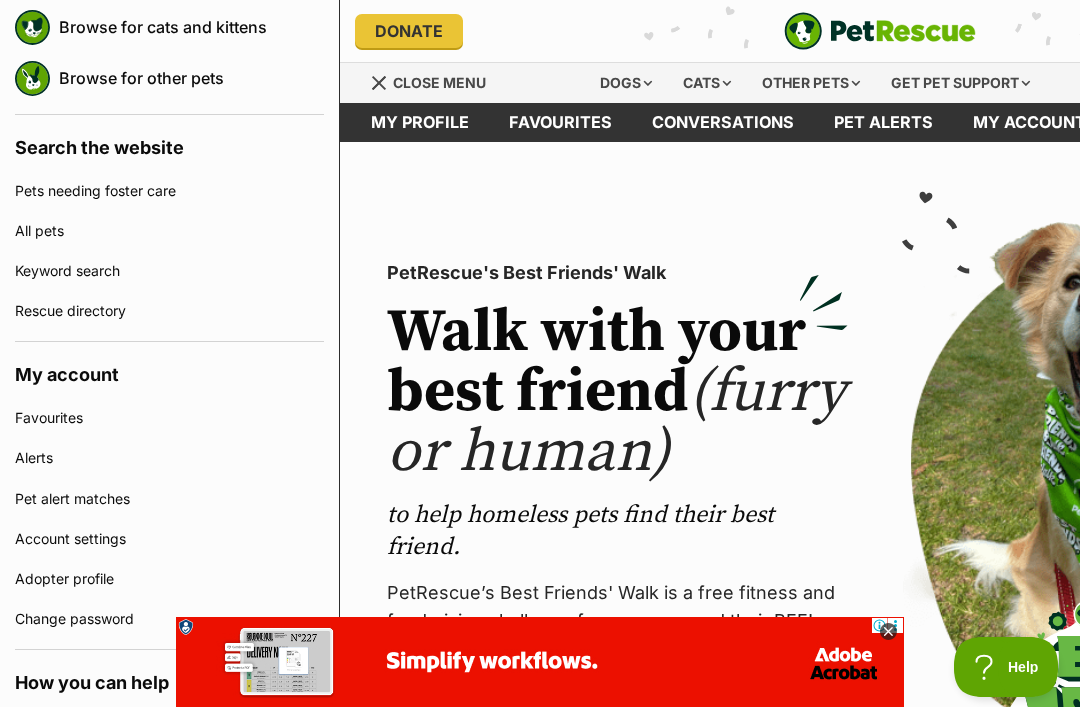 scroll, scrollTop: 336, scrollLeft: 0, axis: vertical 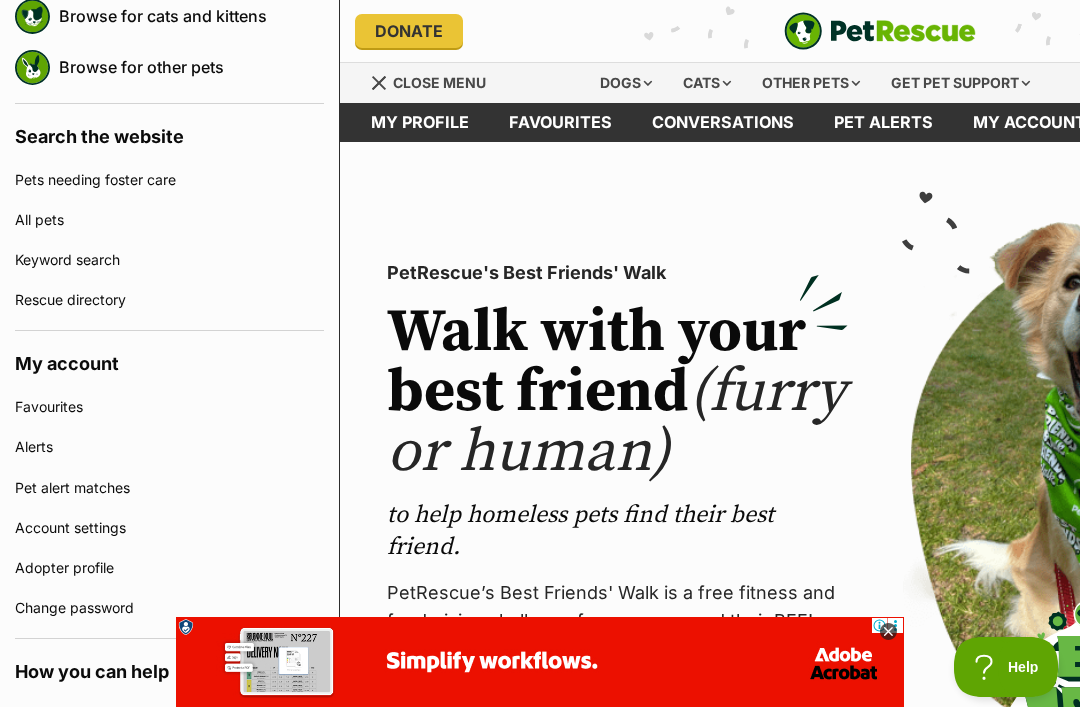 click on "Favourites" at bounding box center [169, 407] 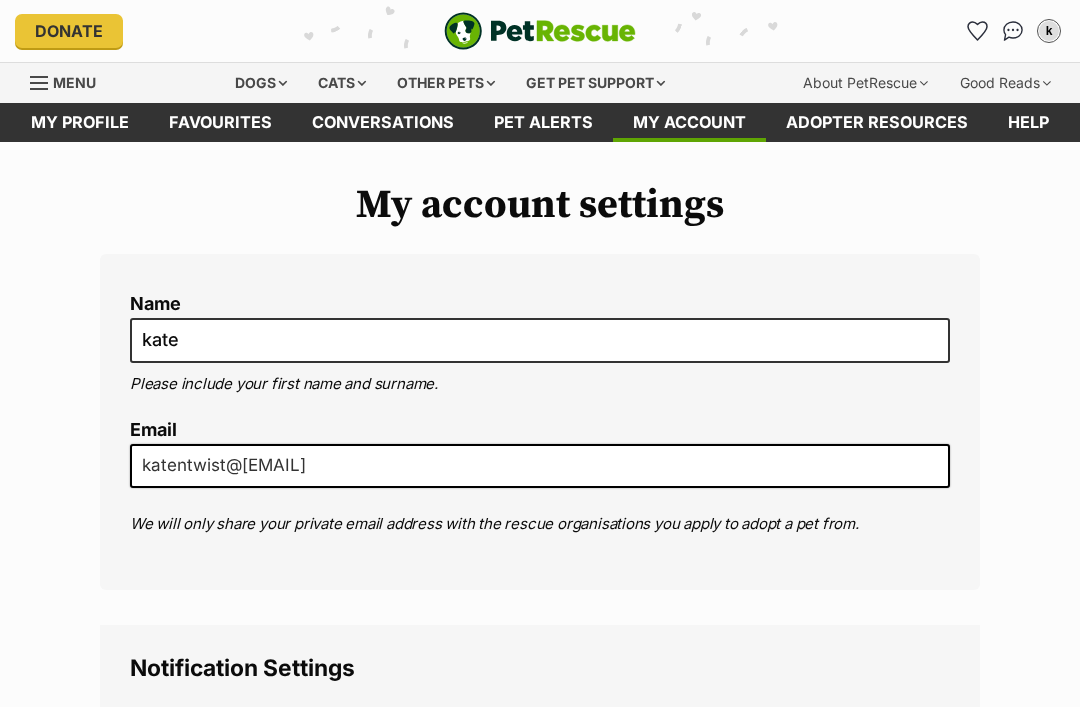 scroll, scrollTop: 0, scrollLeft: 0, axis: both 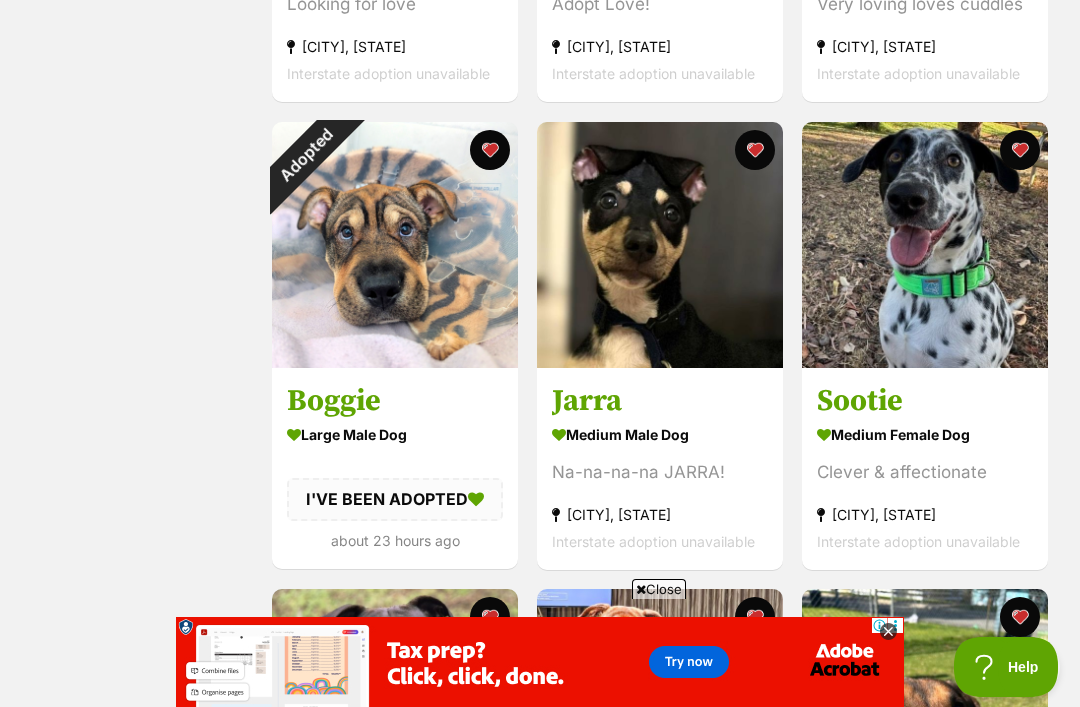 click on "Adopted" at bounding box center (305, 155) 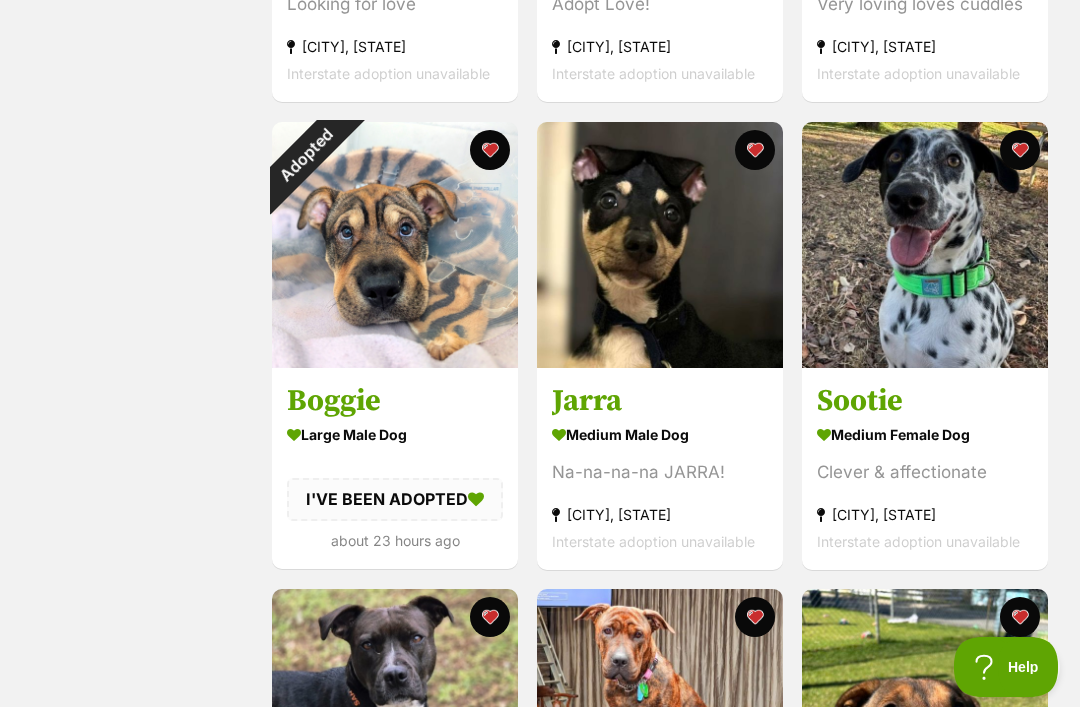 scroll, scrollTop: 819, scrollLeft: 0, axis: vertical 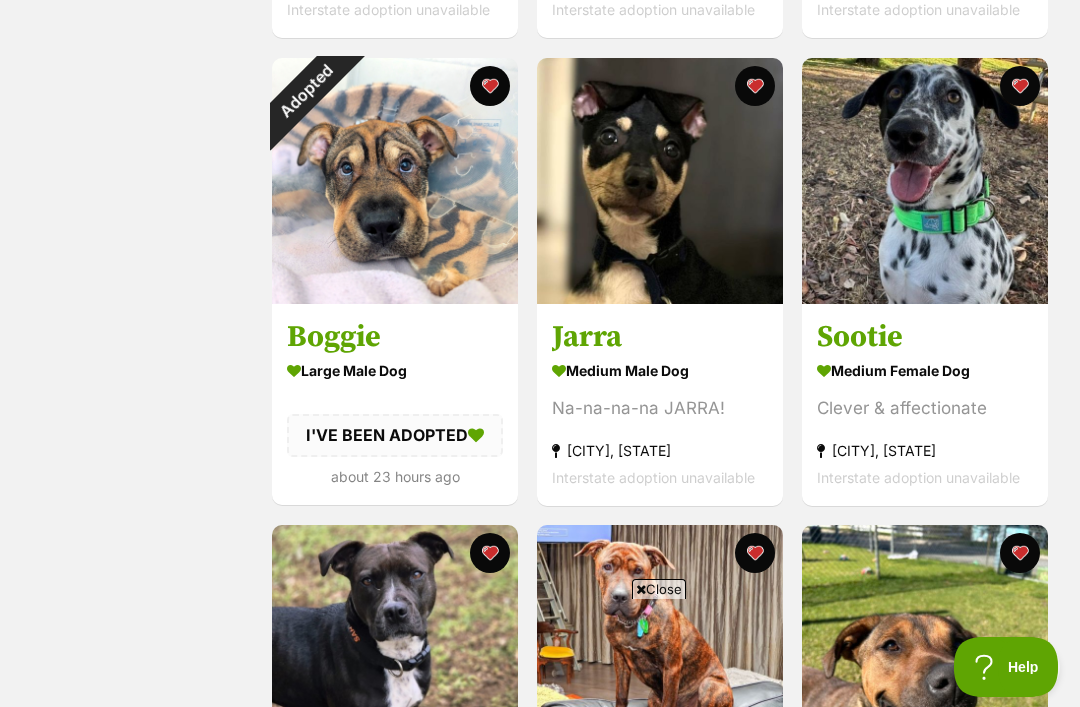 click at bounding box center (490, 86) 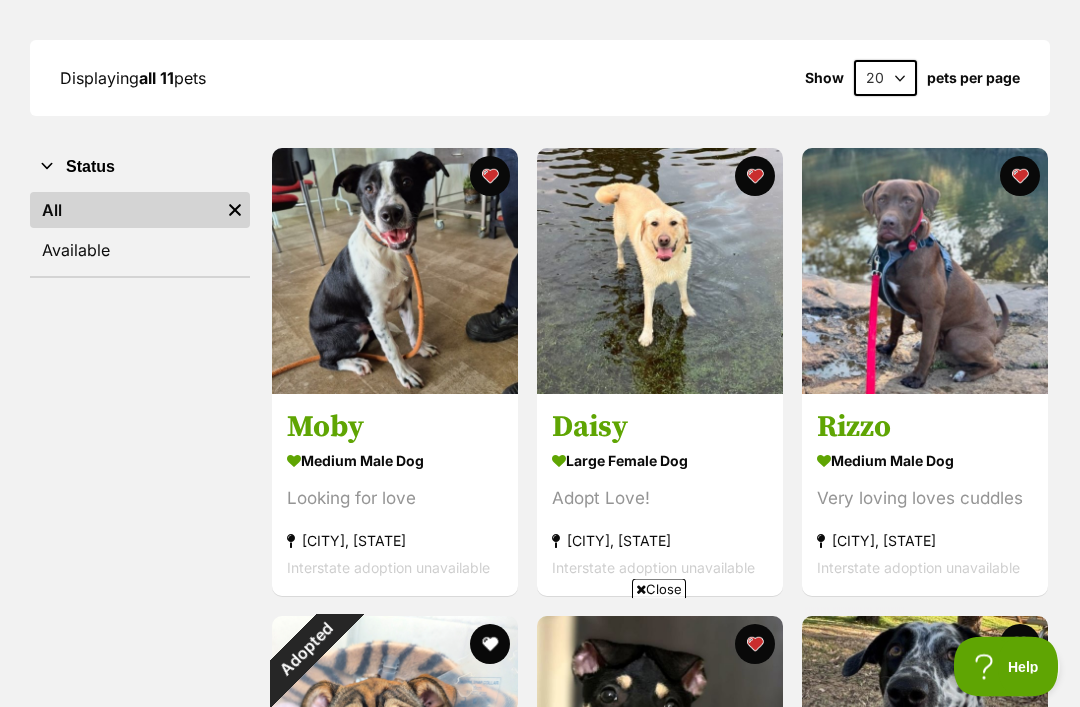 scroll, scrollTop: 261, scrollLeft: 0, axis: vertical 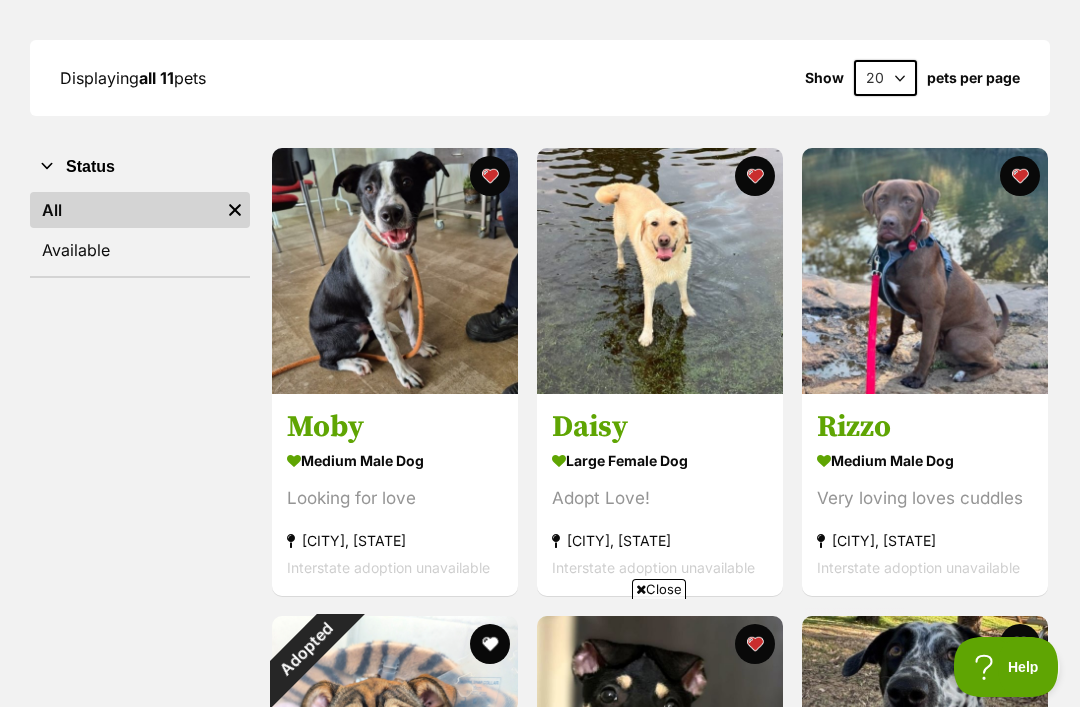 click at bounding box center [925, 271] 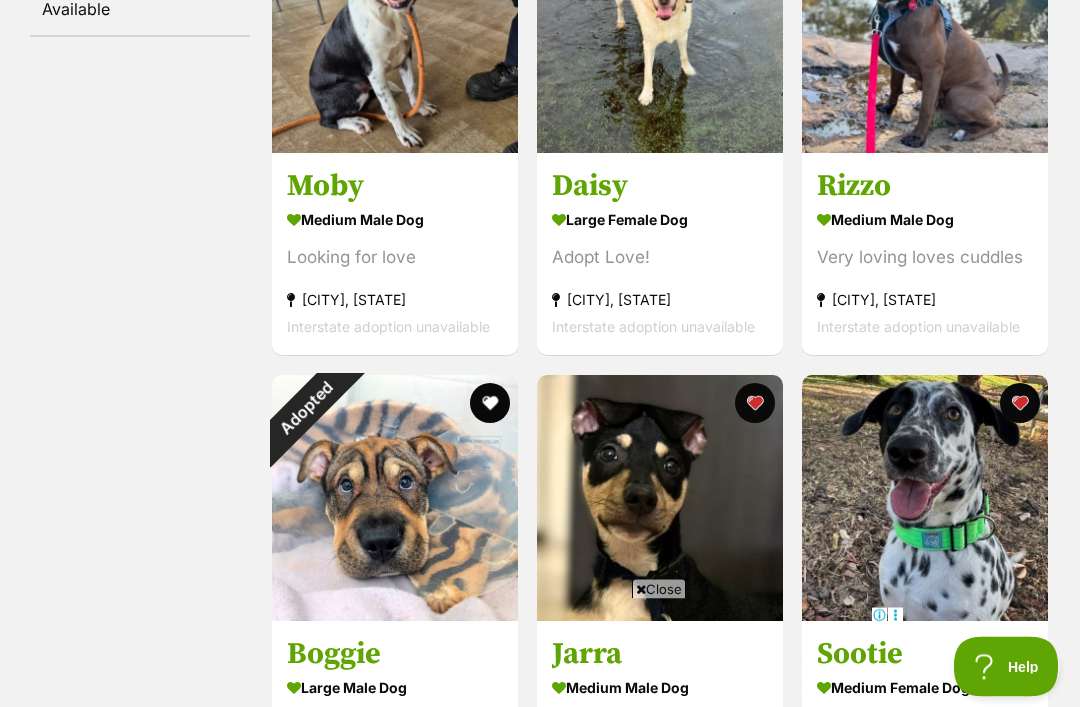 scroll, scrollTop: 502, scrollLeft: 0, axis: vertical 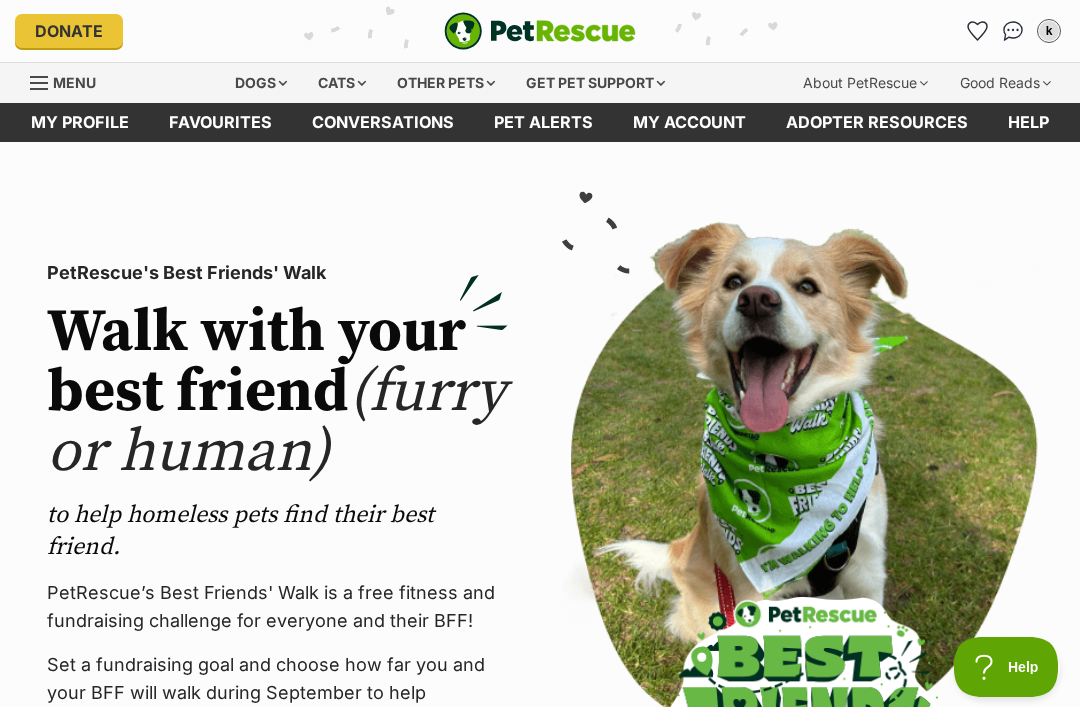 click at bounding box center [40, 83] 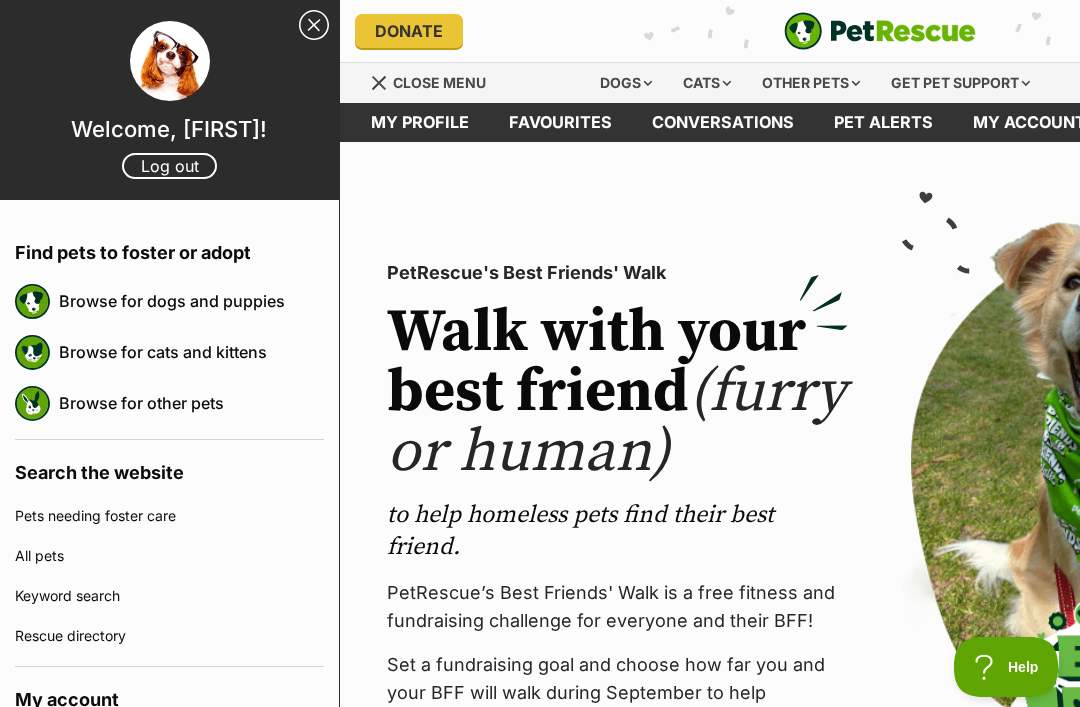 click on "Browse for dogs and puppies" at bounding box center [191, 301] 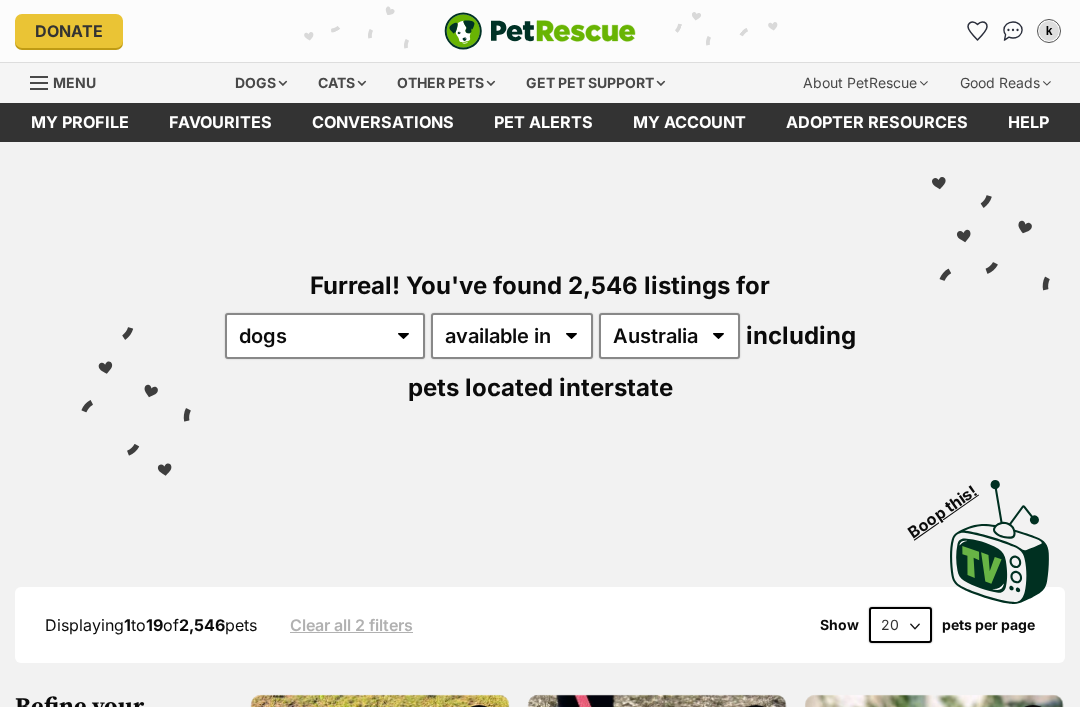 scroll, scrollTop: 0, scrollLeft: 0, axis: both 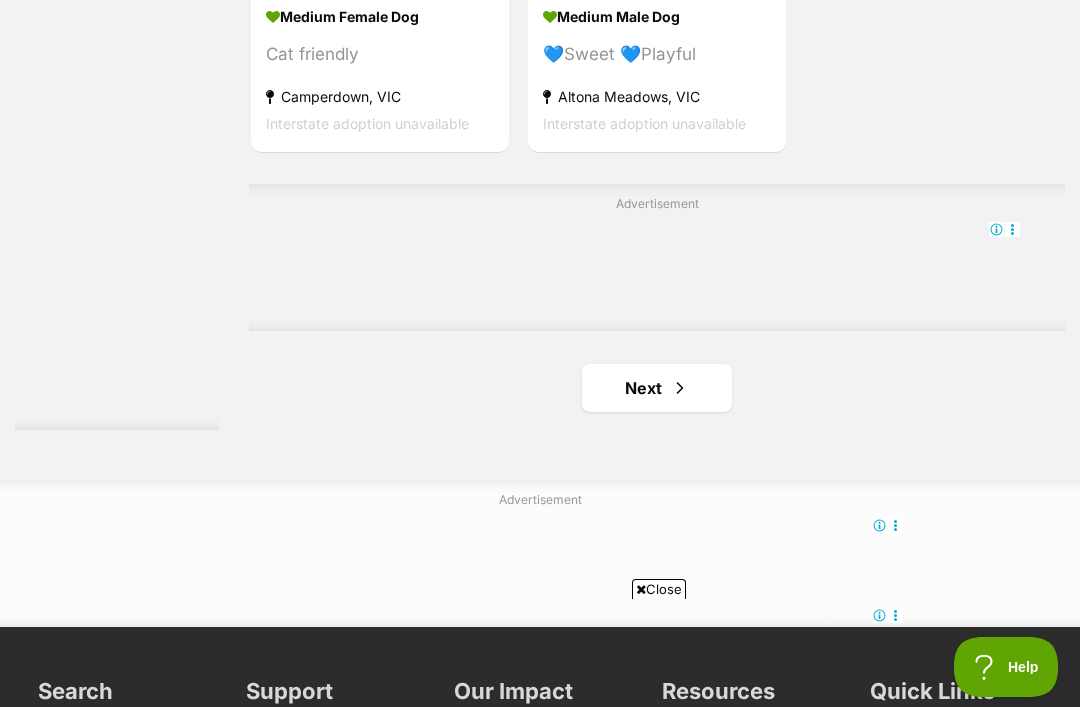 click on "Next" at bounding box center [657, 388] 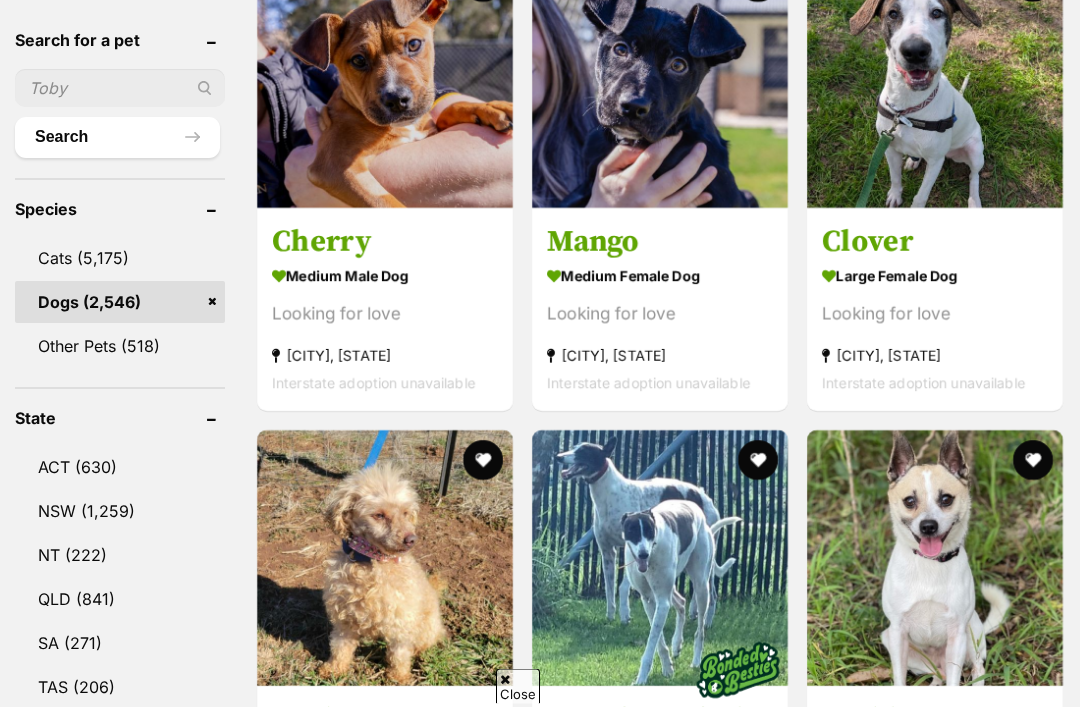 scroll, scrollTop: 550, scrollLeft: 0, axis: vertical 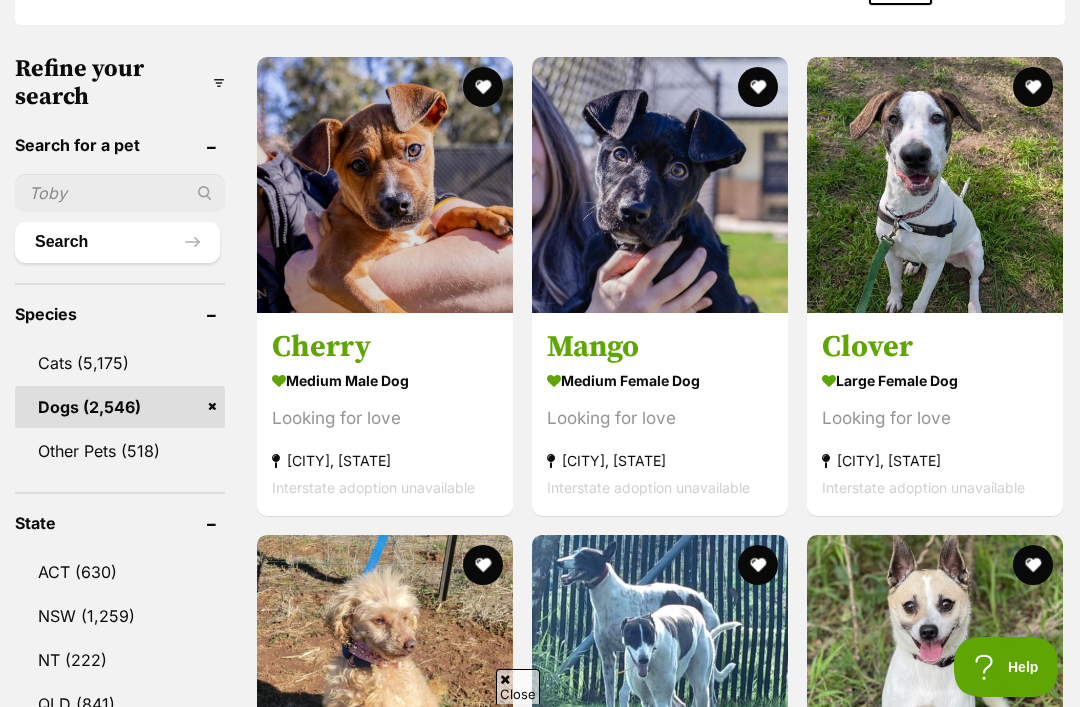 click at bounding box center (935, 185) 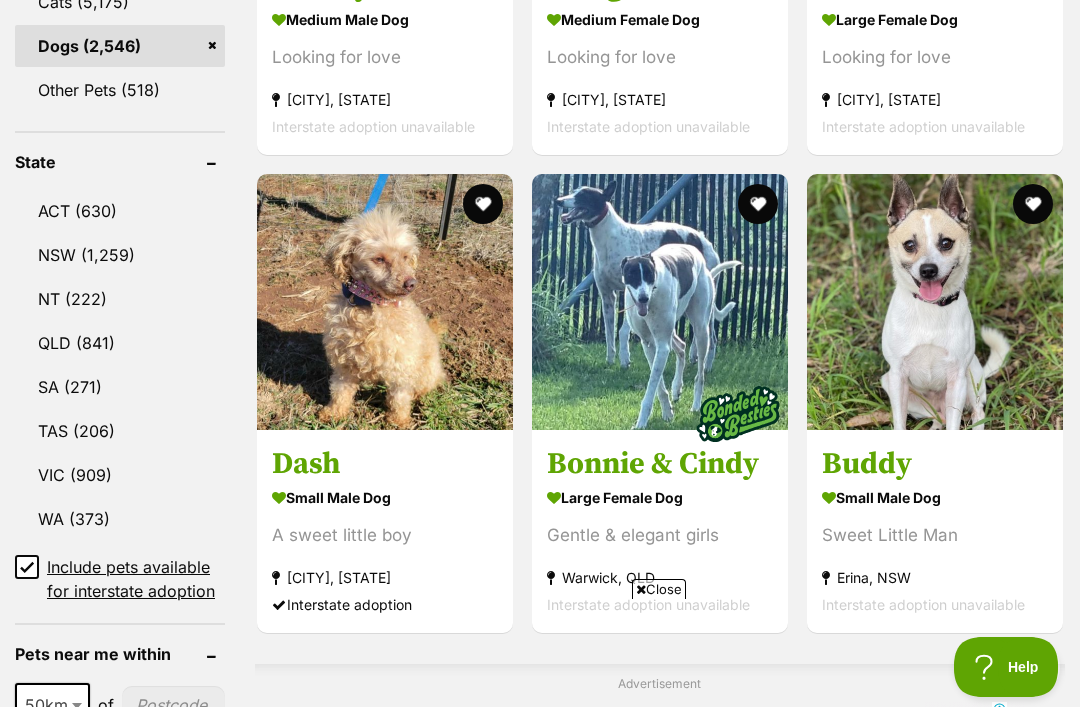 scroll, scrollTop: 0, scrollLeft: 0, axis: both 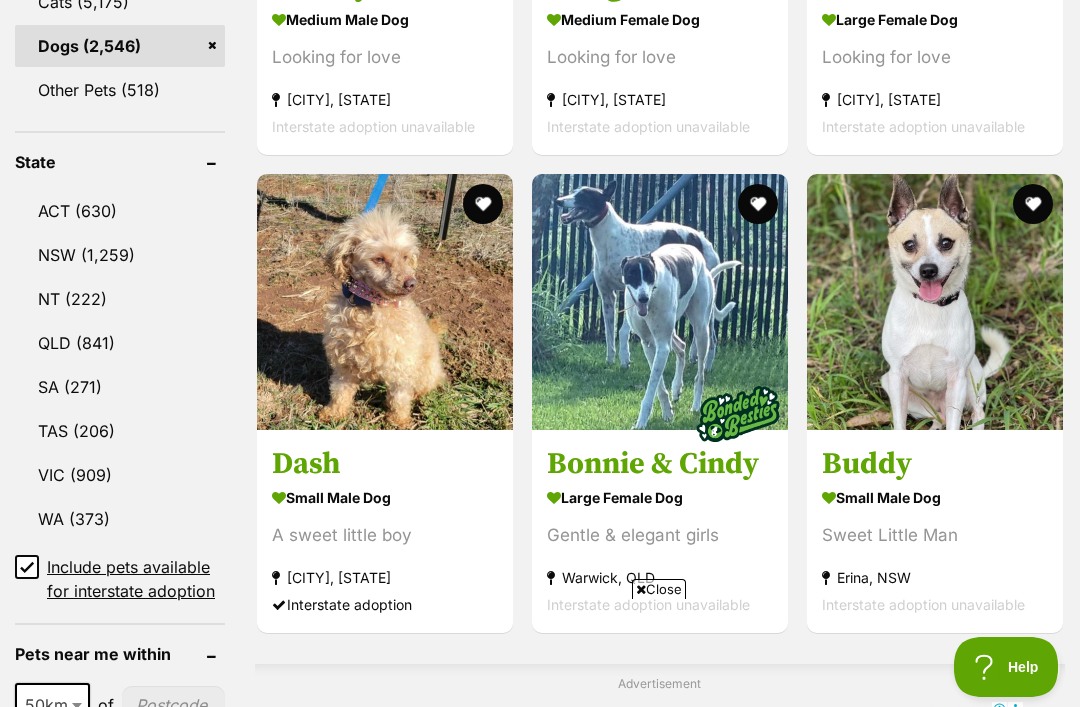 click at bounding box center [385, 302] 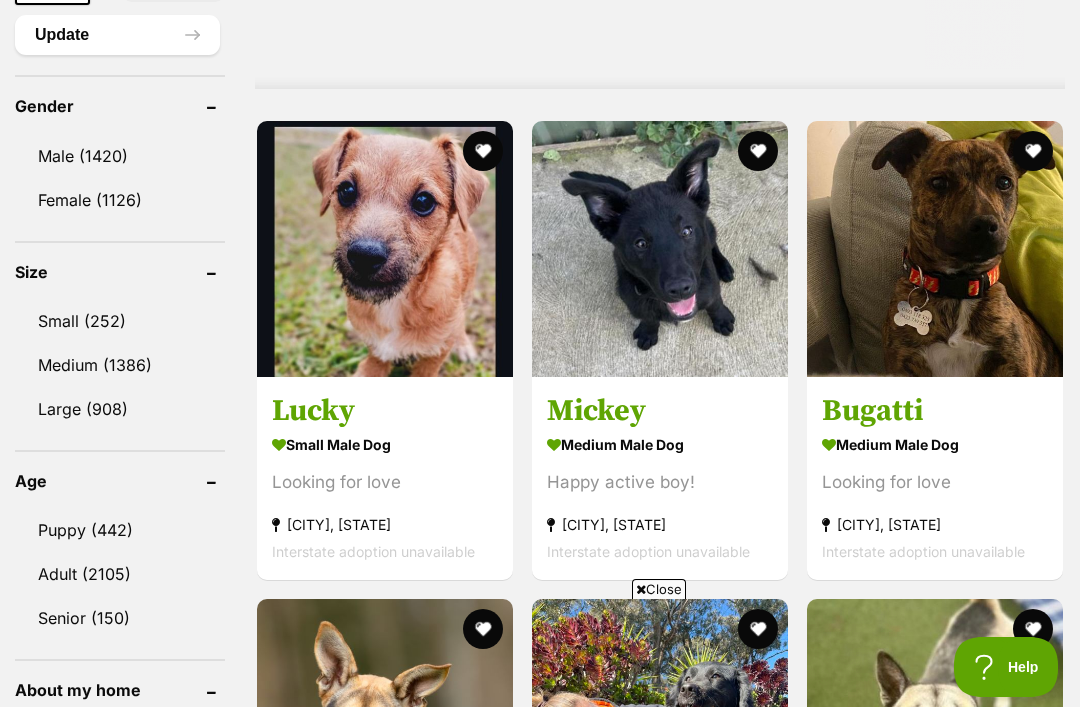 scroll, scrollTop: 1806, scrollLeft: 0, axis: vertical 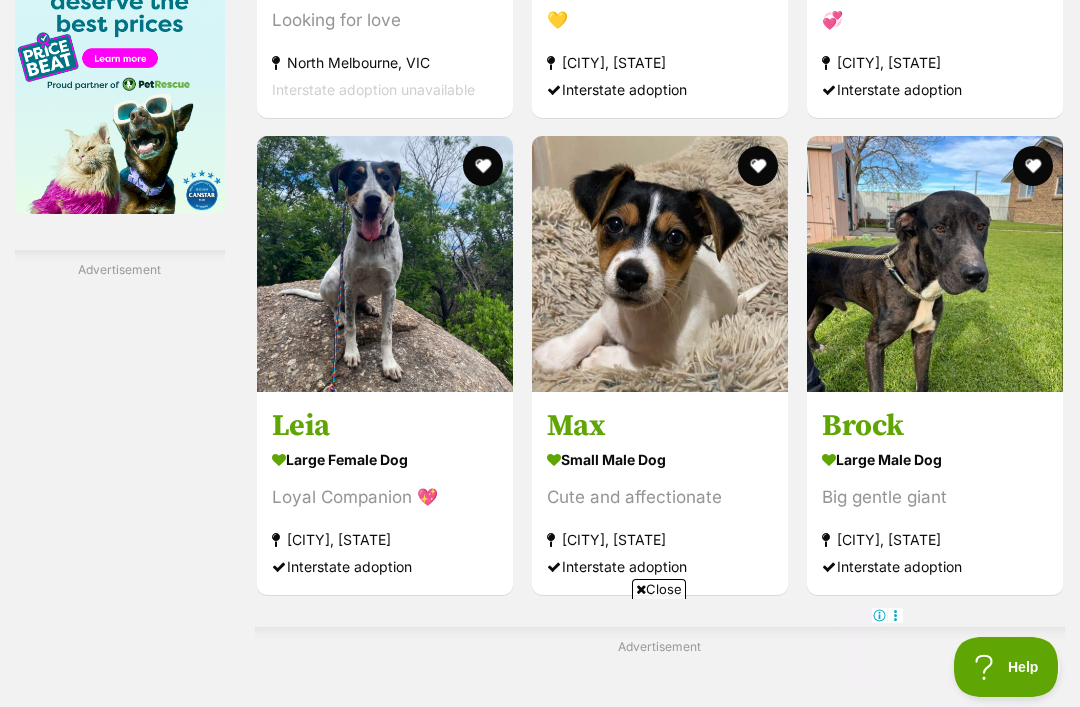 click at bounding box center [660, 264] 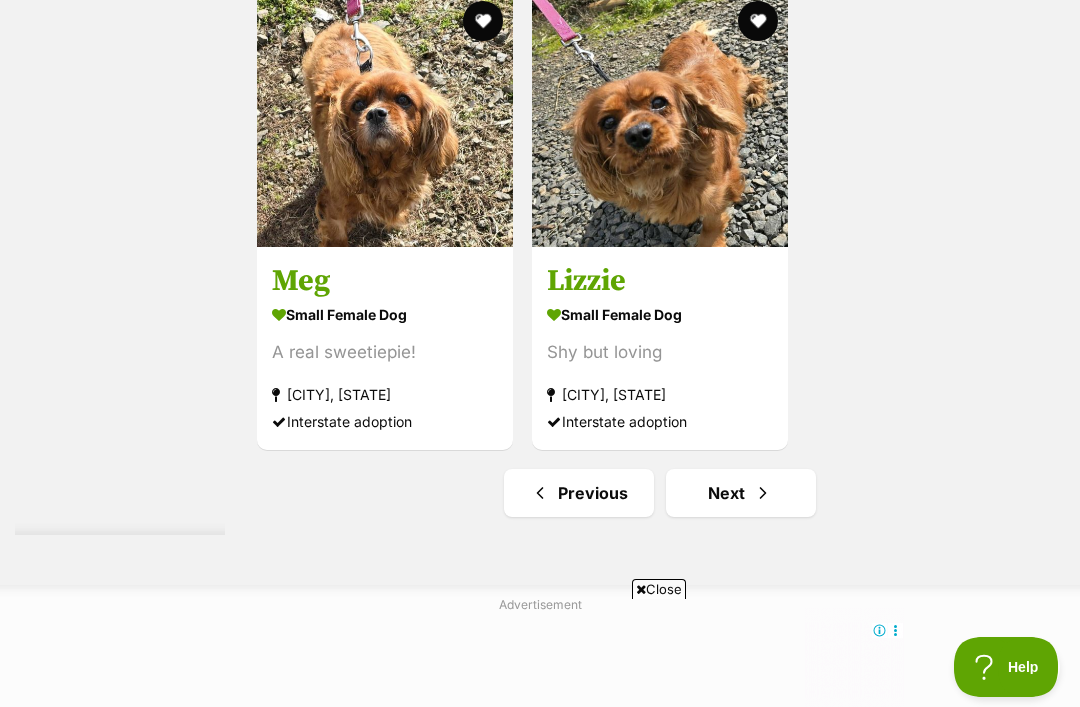 scroll, scrollTop: 0, scrollLeft: 0, axis: both 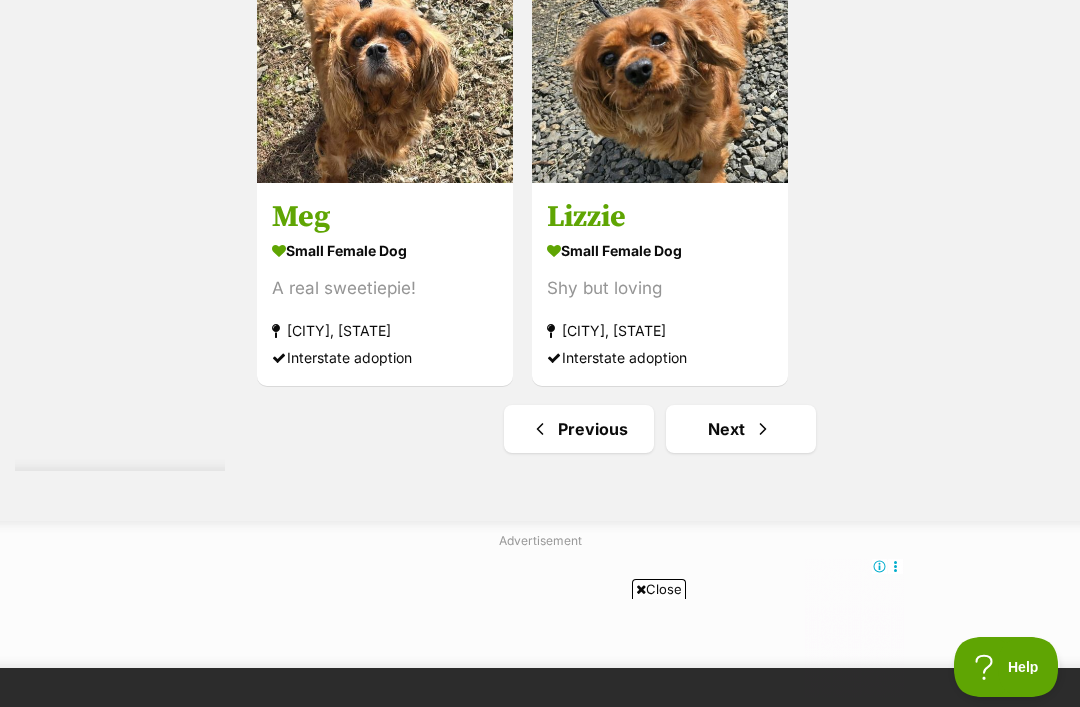 click at bounding box center (385, 55) 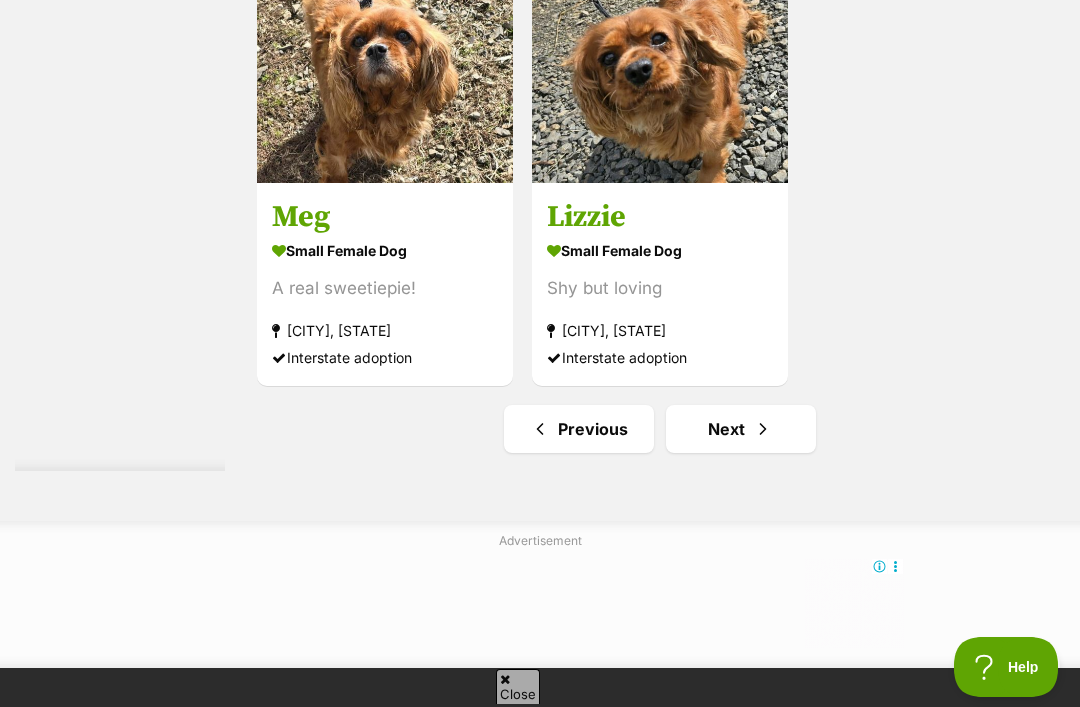 click at bounding box center [763, 429] 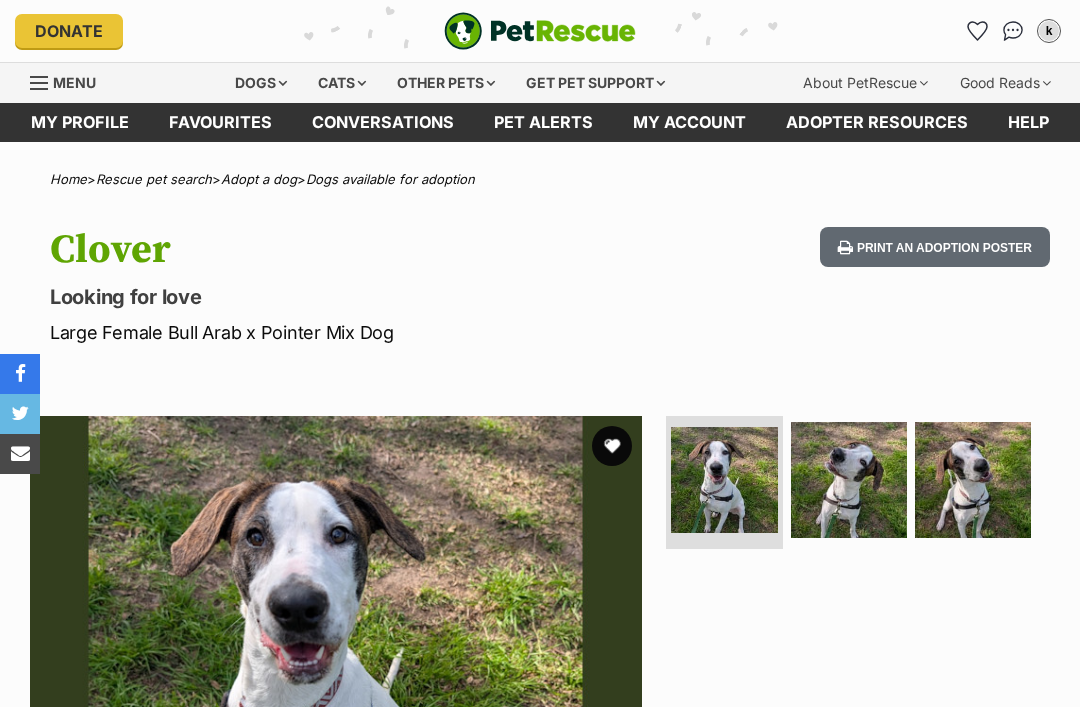 scroll, scrollTop: 129, scrollLeft: 0, axis: vertical 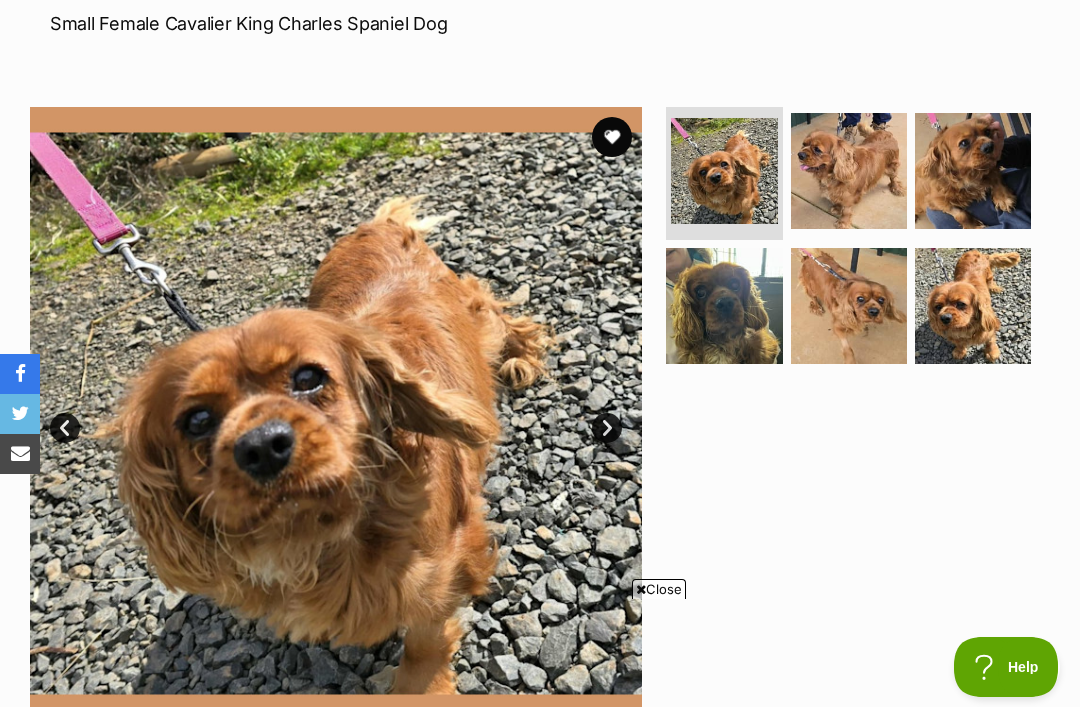 click at bounding box center [973, 306] 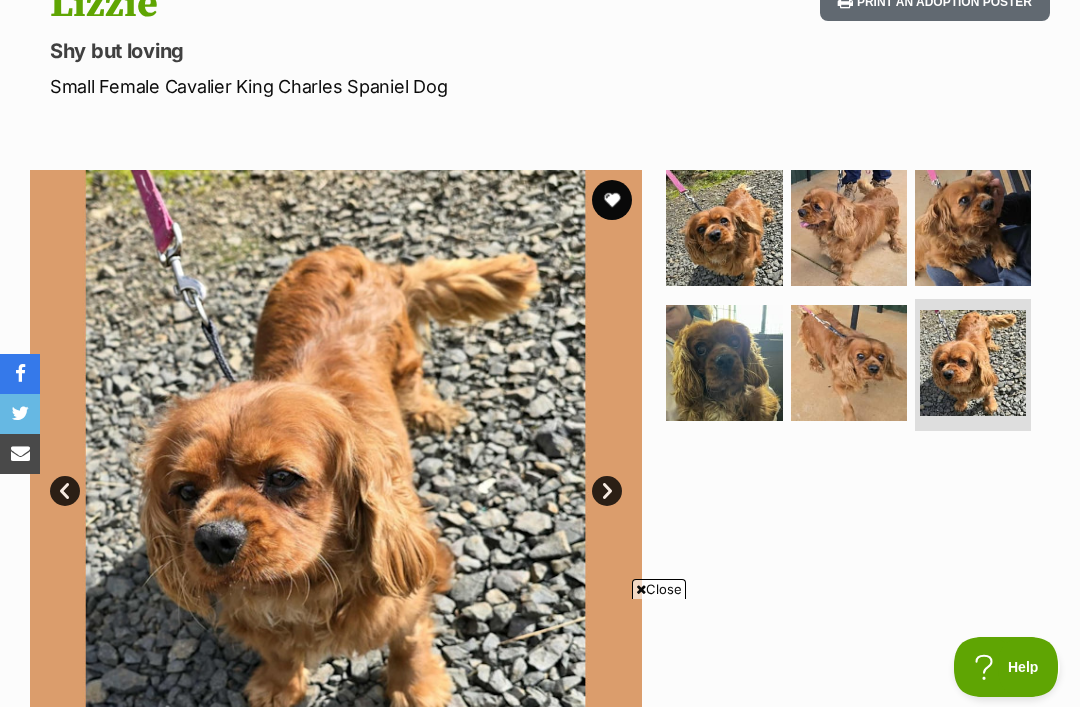 scroll, scrollTop: 246, scrollLeft: 0, axis: vertical 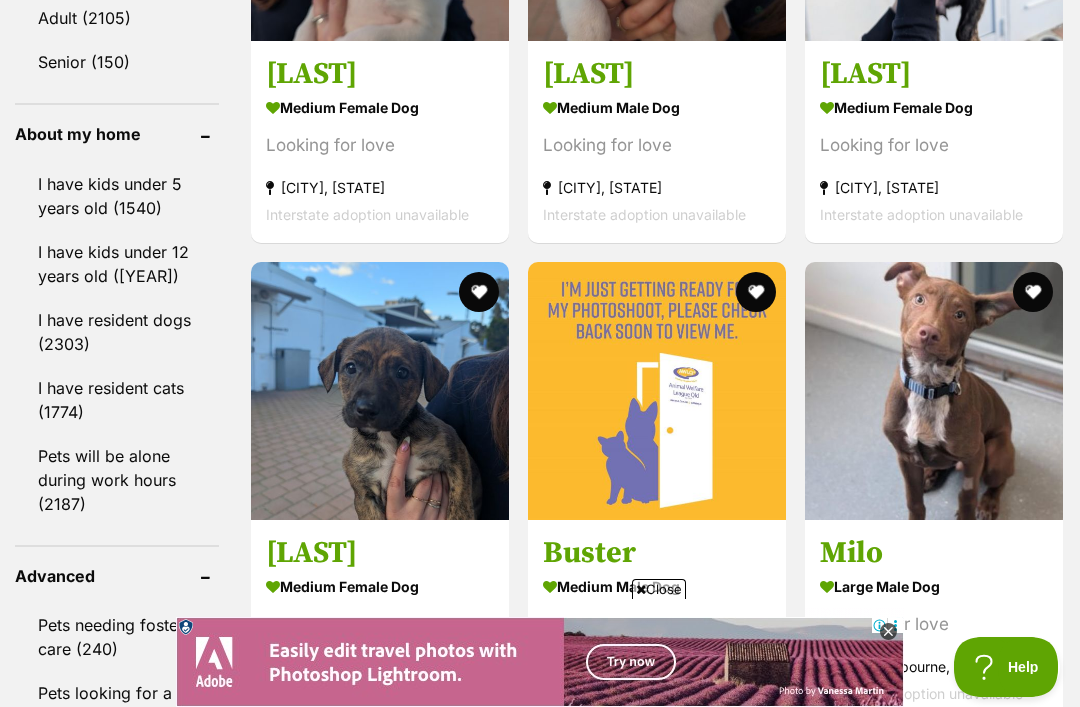 click at bounding box center [934, 391] 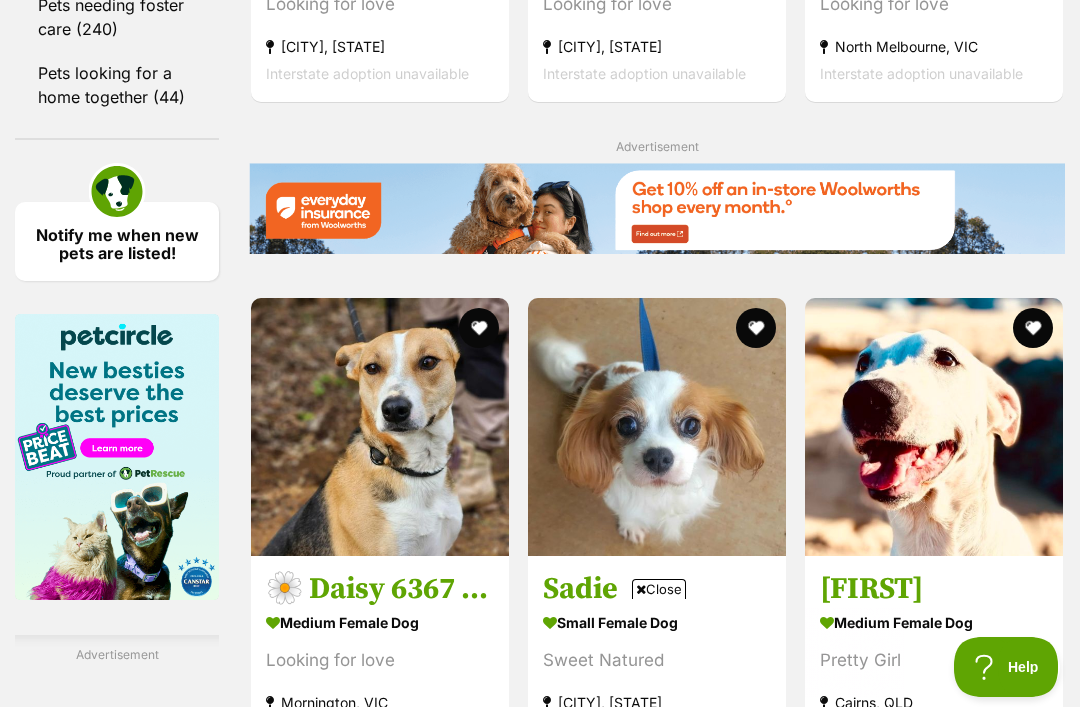 scroll, scrollTop: 2897, scrollLeft: 0, axis: vertical 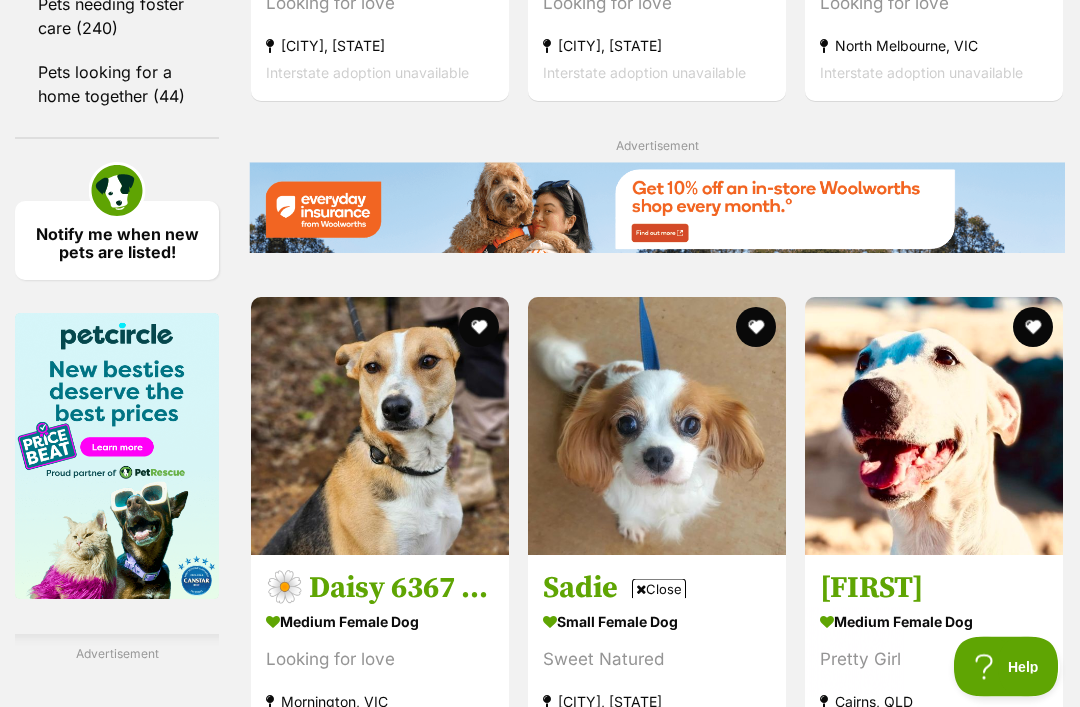 click at bounding box center (657, 208) 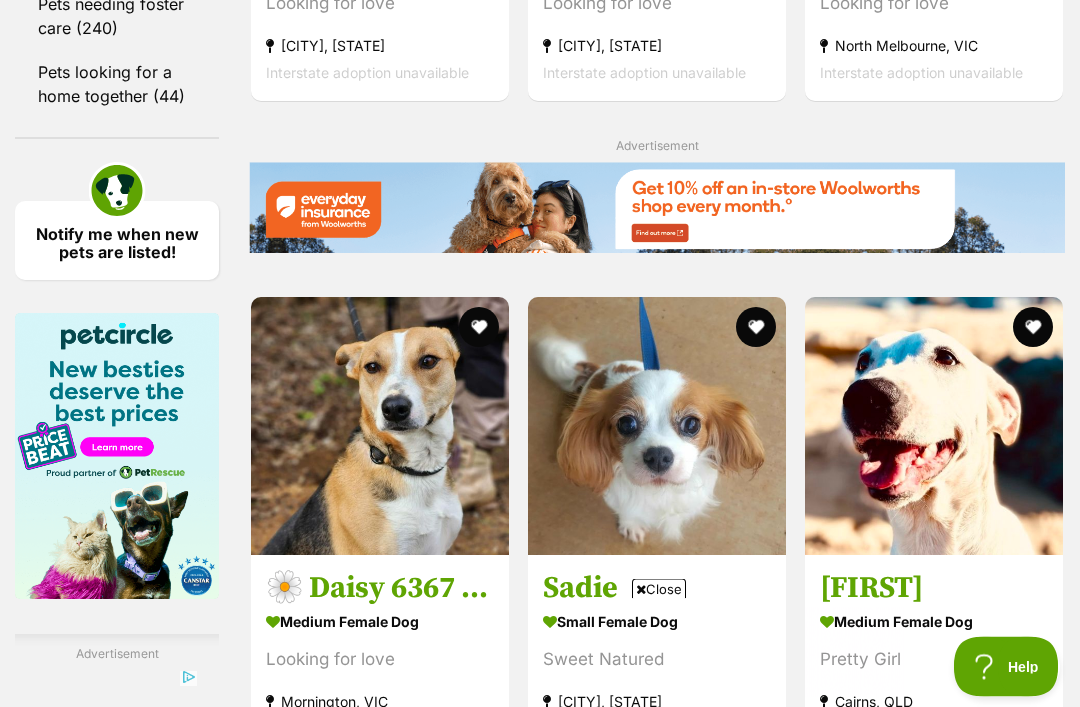 scroll, scrollTop: 3093, scrollLeft: 0, axis: vertical 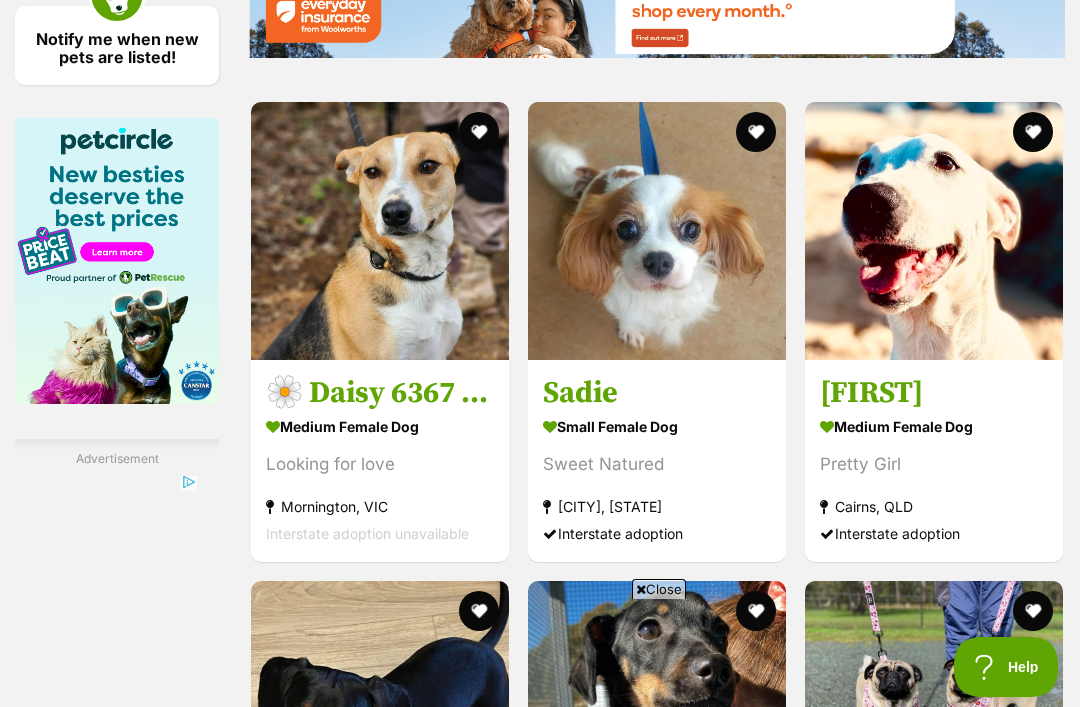 click at bounding box center [657, 231] 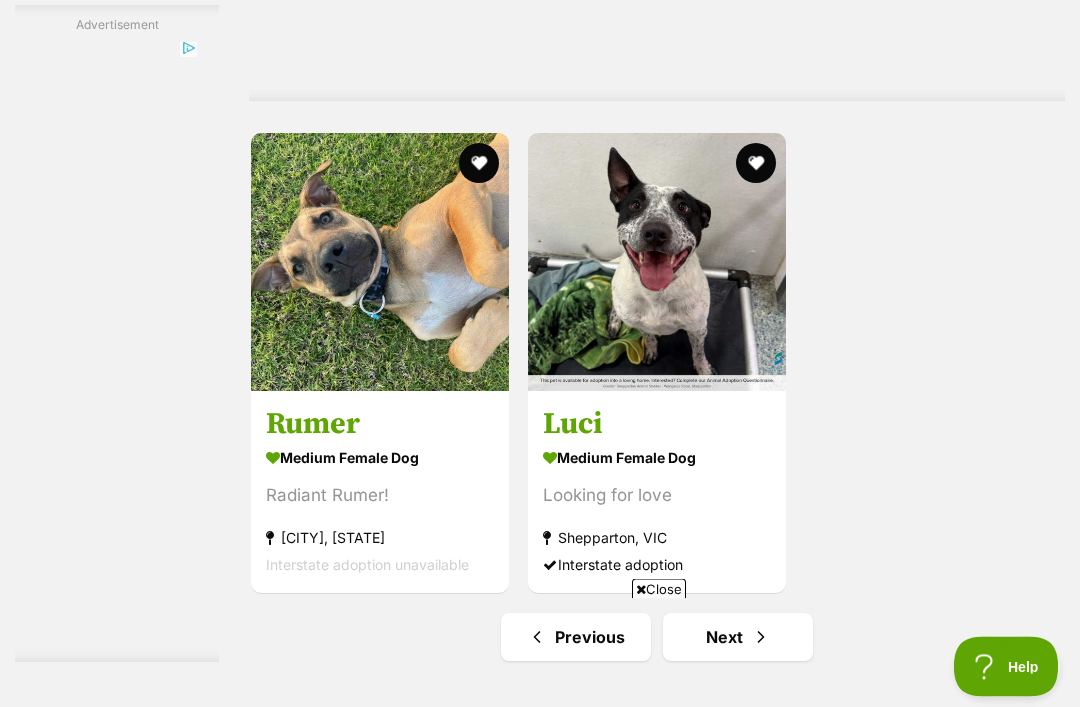 scroll, scrollTop: 4216, scrollLeft: 0, axis: vertical 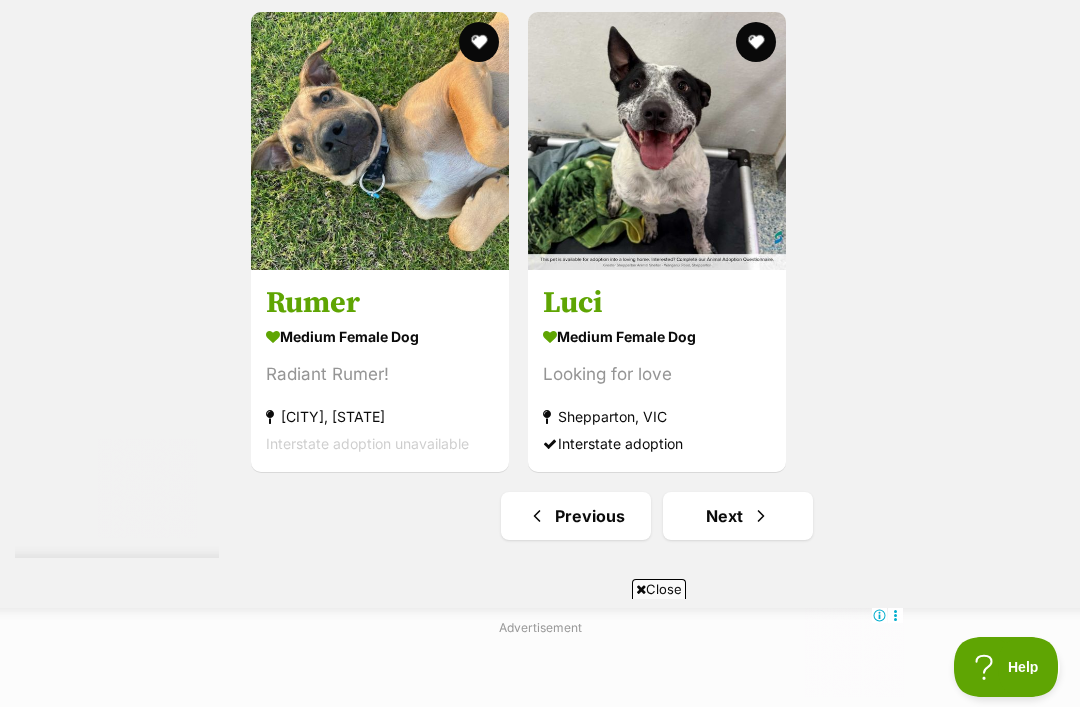 click on "Next" at bounding box center (738, 516) 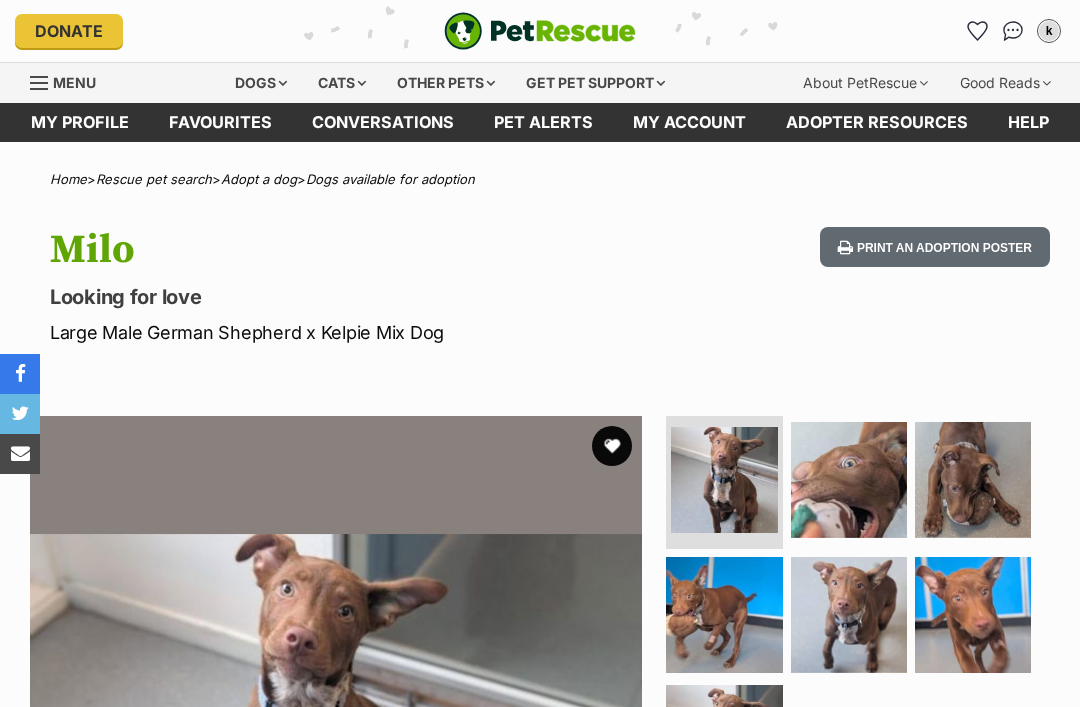 scroll, scrollTop: 65, scrollLeft: 0, axis: vertical 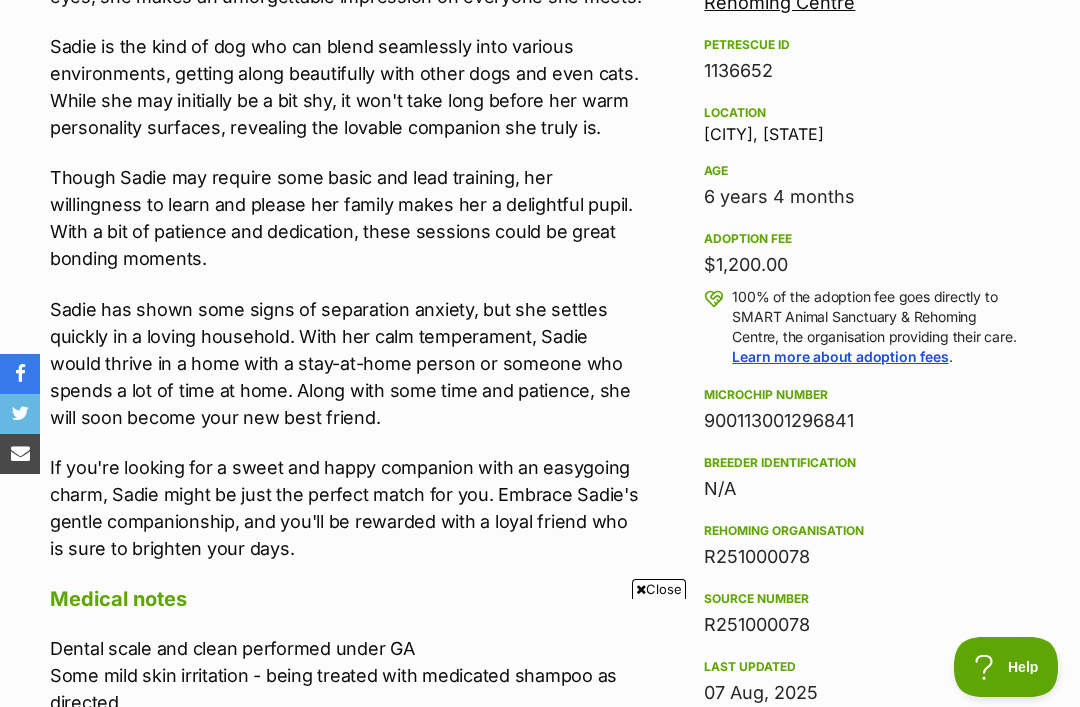 click on "6 years 4 months" at bounding box center (861, 197) 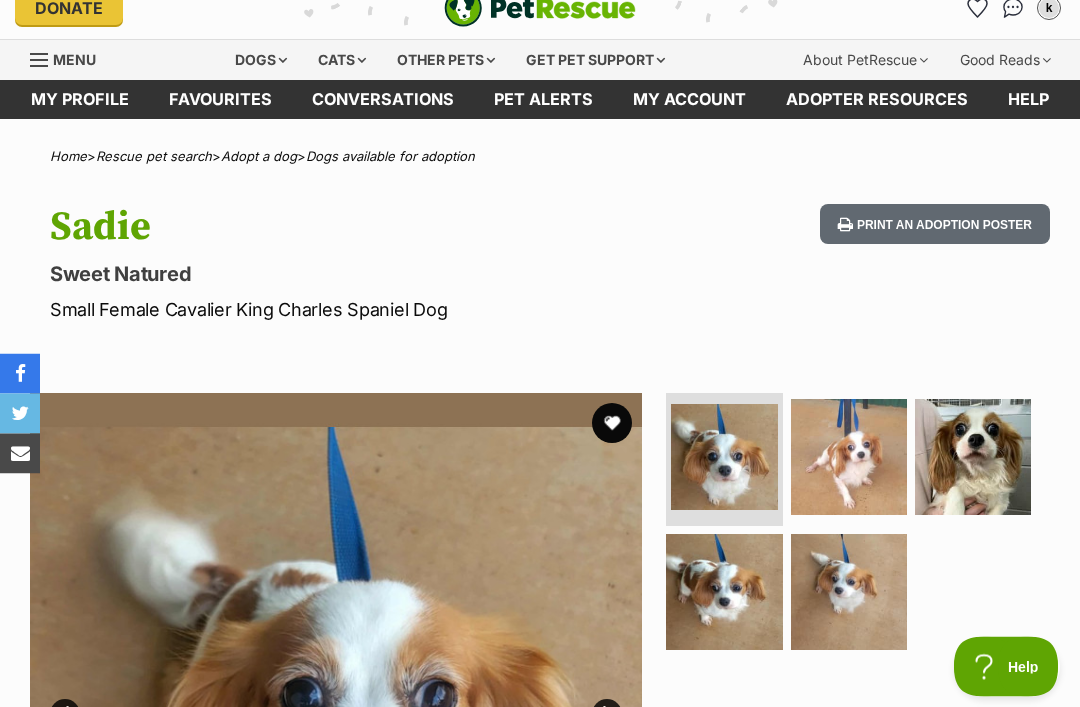 scroll, scrollTop: 0, scrollLeft: 0, axis: both 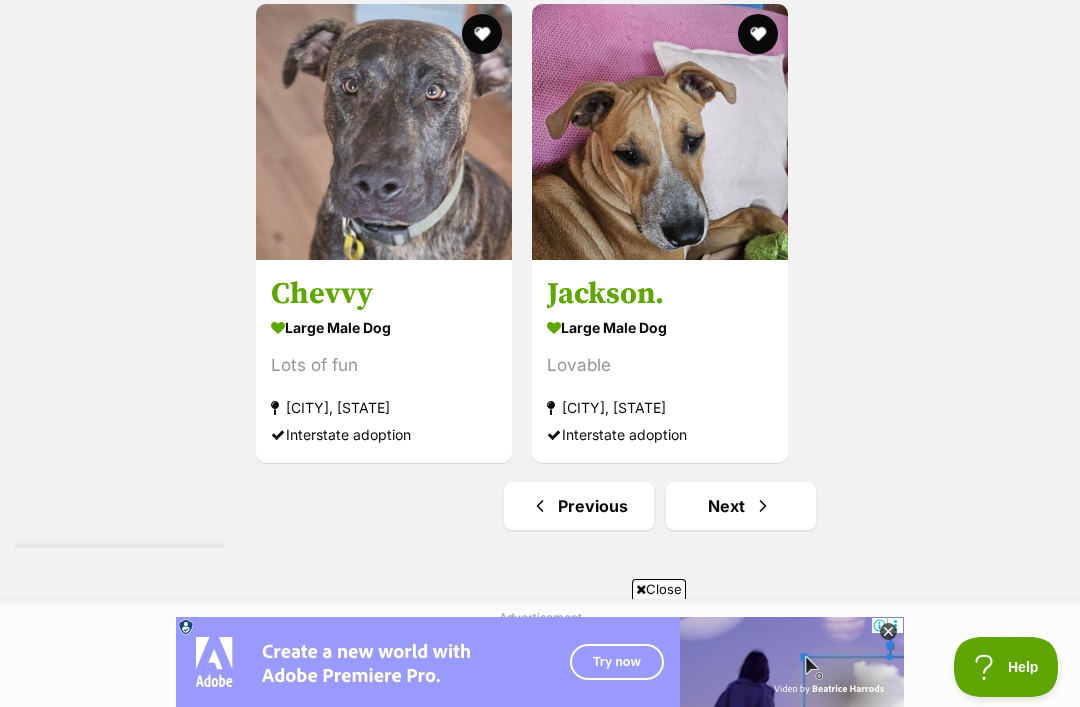 click on "Next" at bounding box center [741, 506] 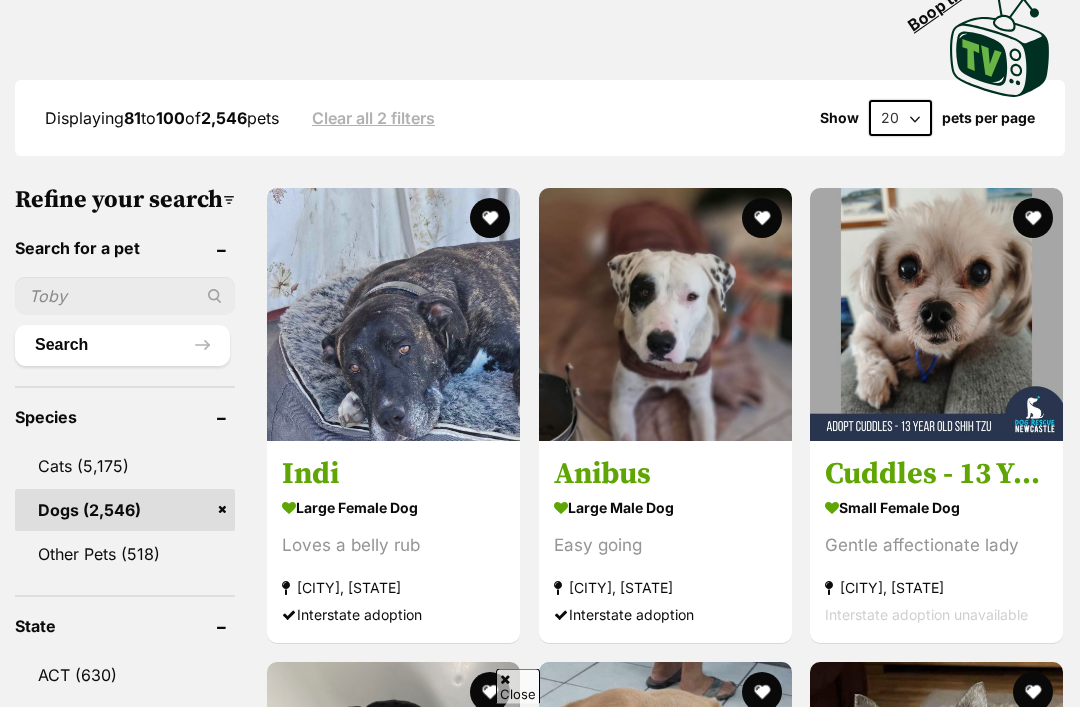 scroll, scrollTop: 683, scrollLeft: 0, axis: vertical 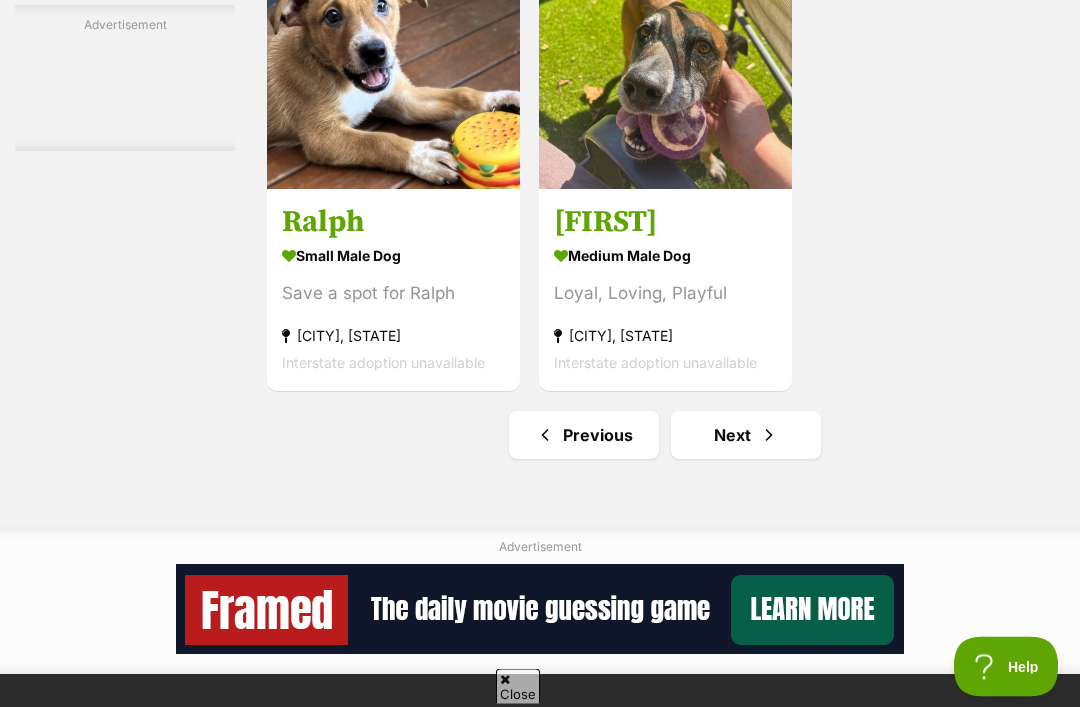 click on "Next" at bounding box center (746, 436) 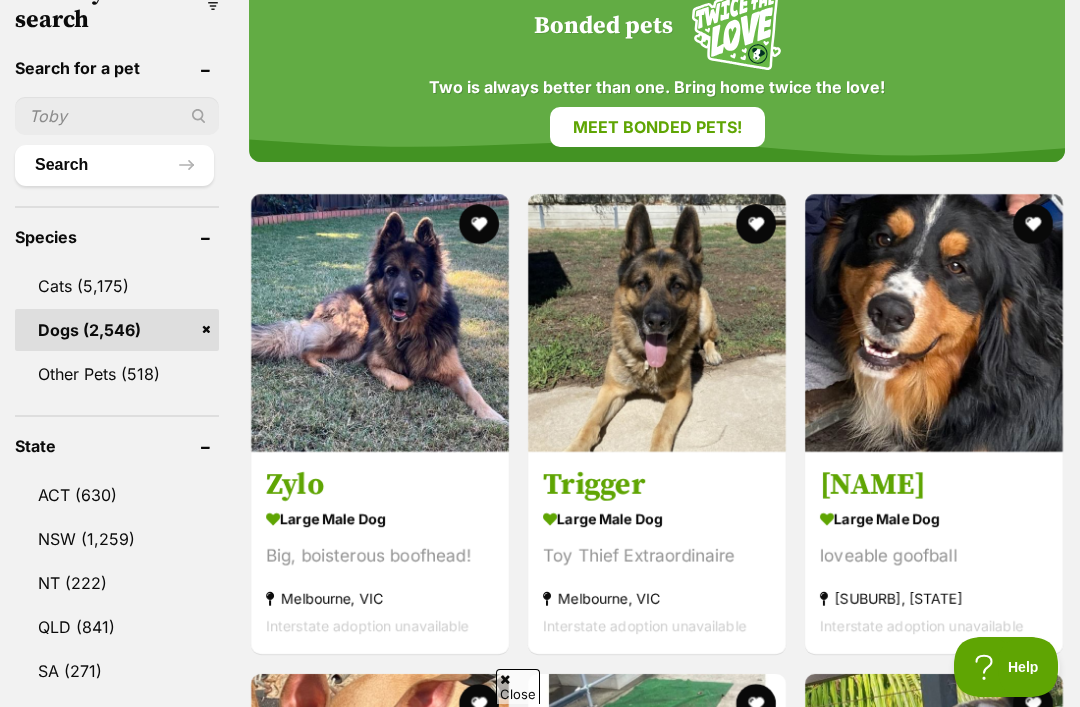 scroll, scrollTop: 715, scrollLeft: 0, axis: vertical 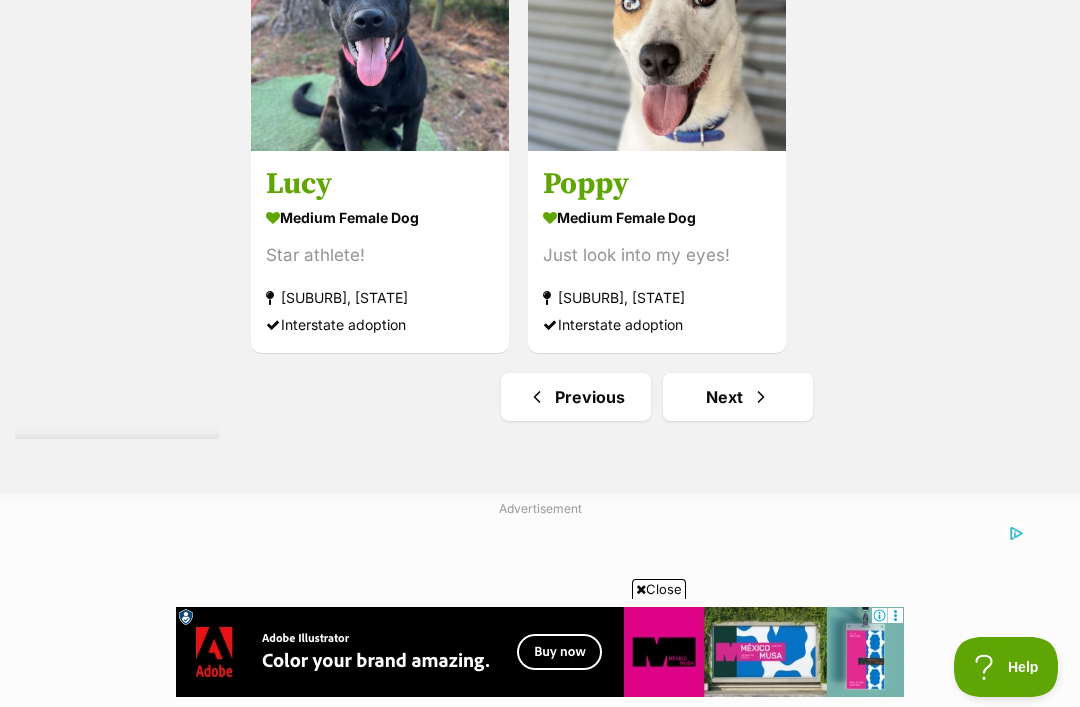 click at bounding box center [761, 397] 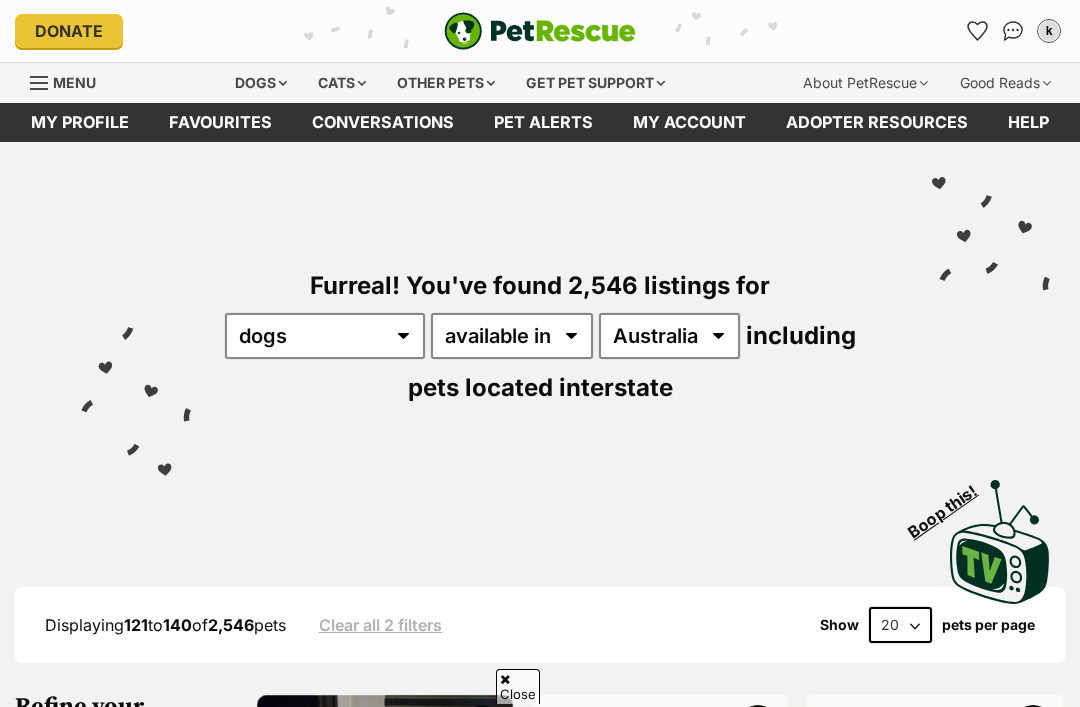 scroll, scrollTop: 464, scrollLeft: 0, axis: vertical 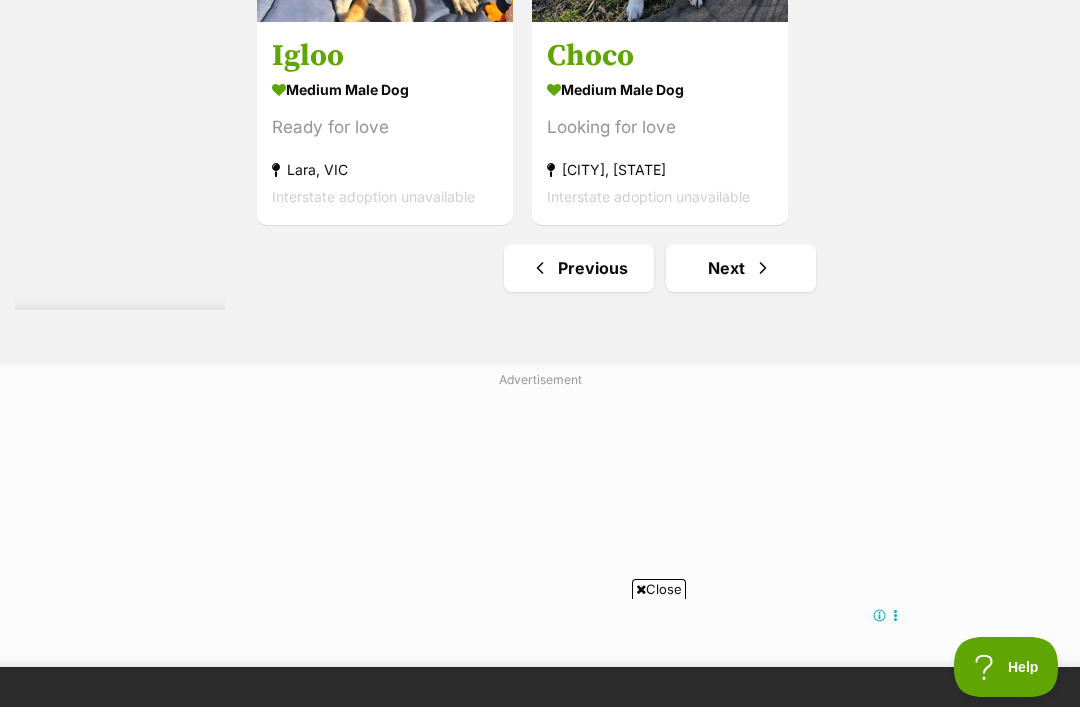 click at bounding box center (763, 268) 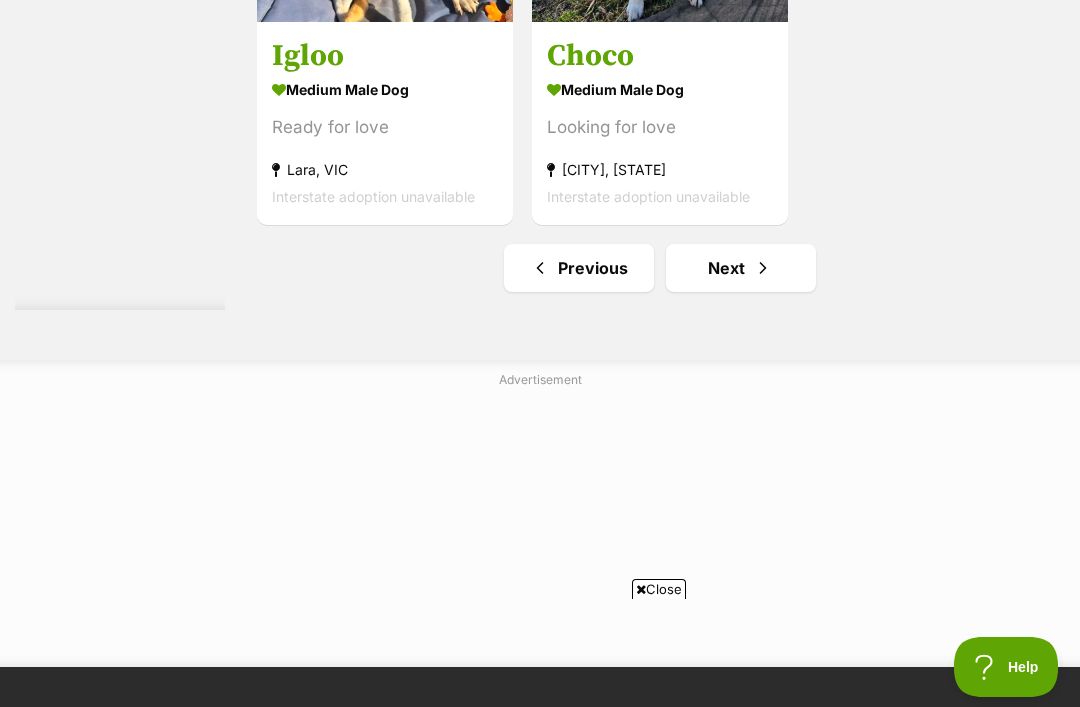 scroll, scrollTop: 4418, scrollLeft: 0, axis: vertical 